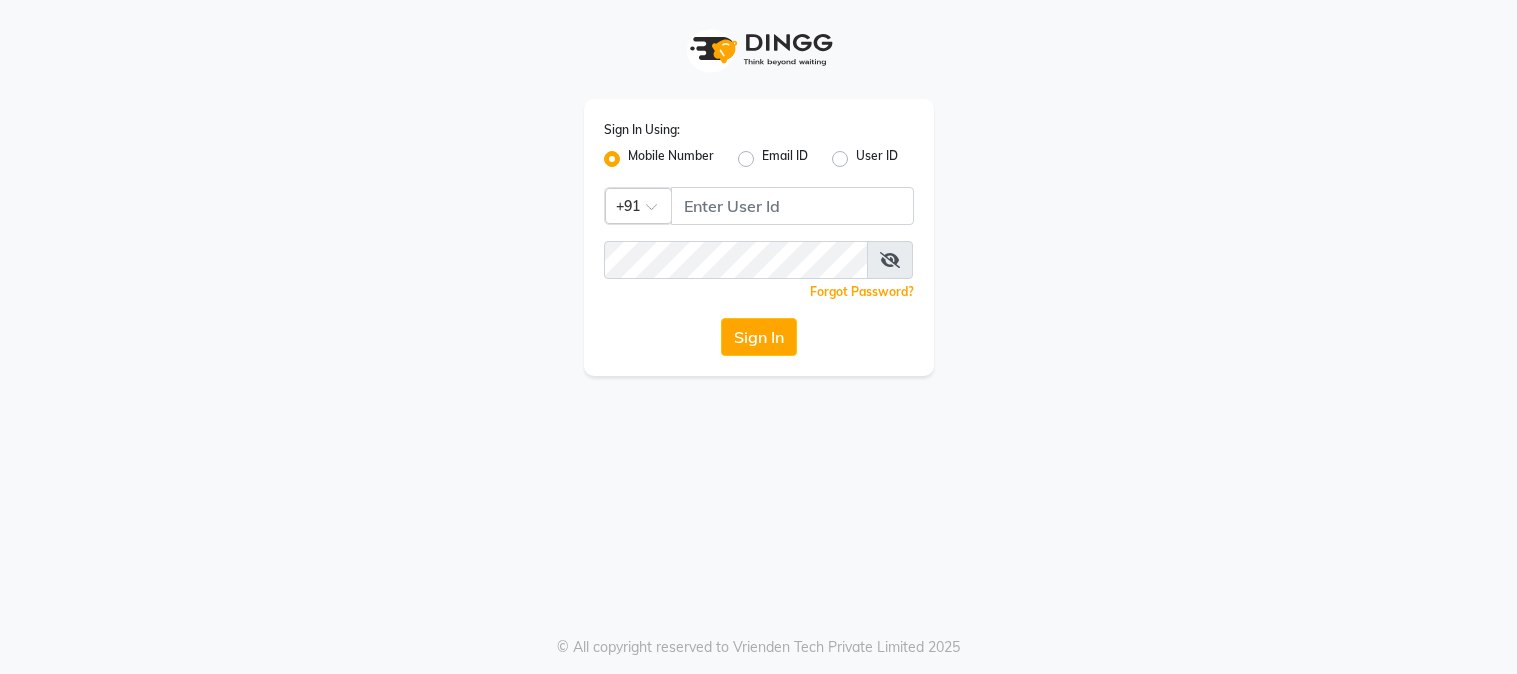 scroll, scrollTop: 0, scrollLeft: 0, axis: both 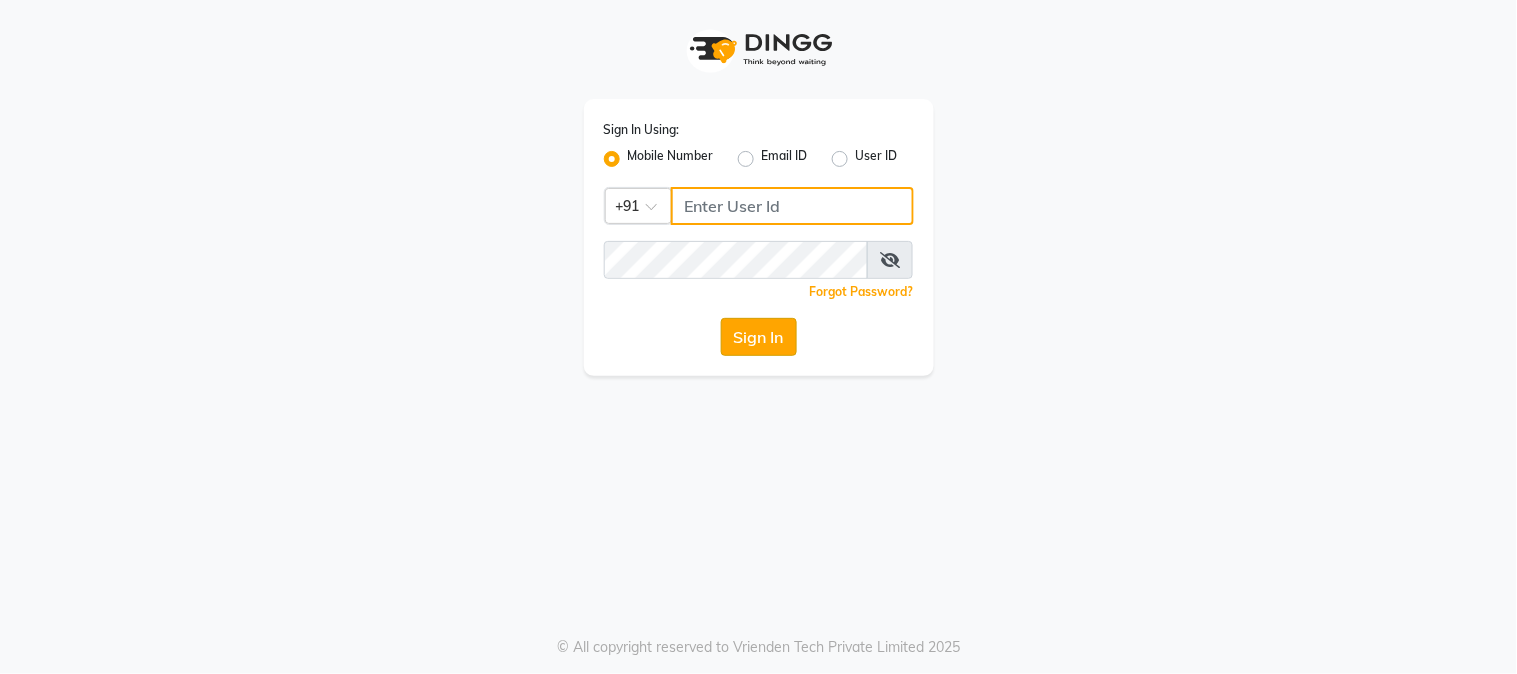 type on "9990000085" 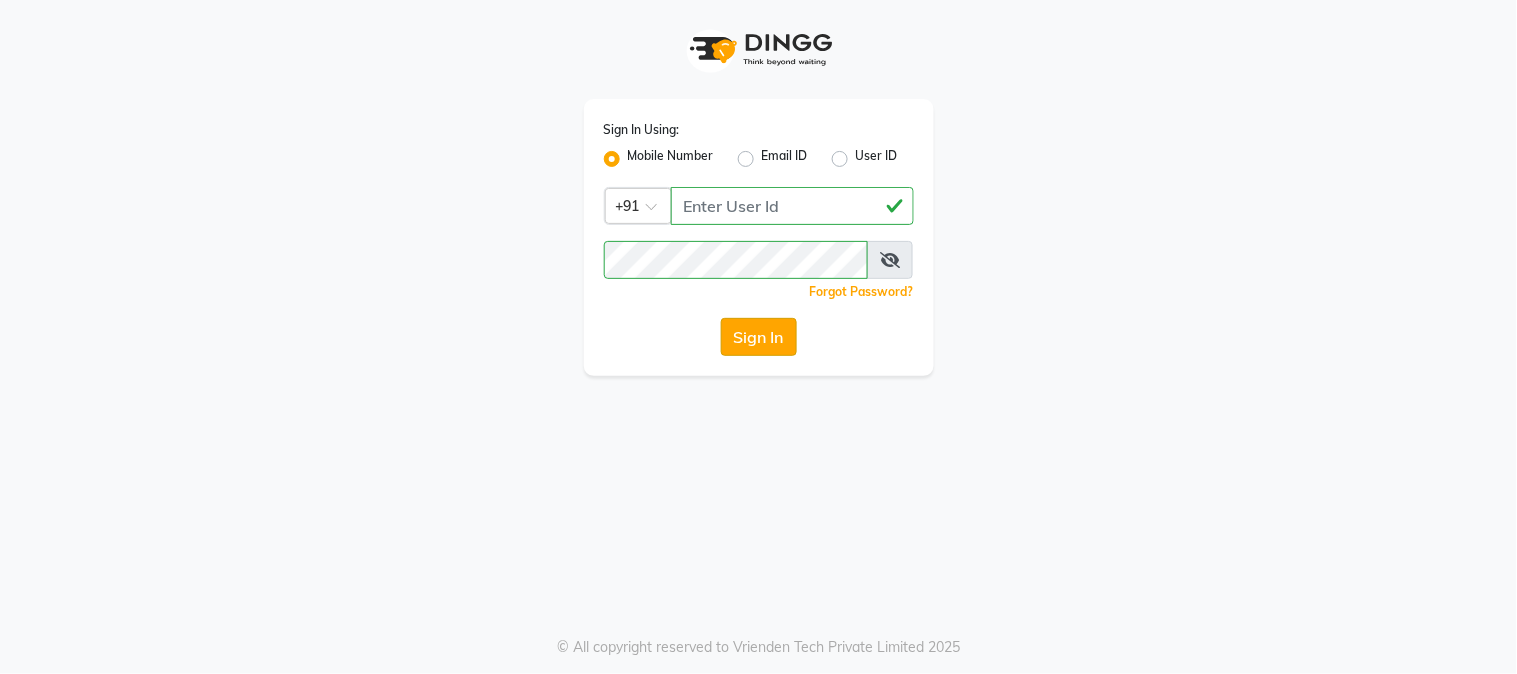 click on "Sign In" 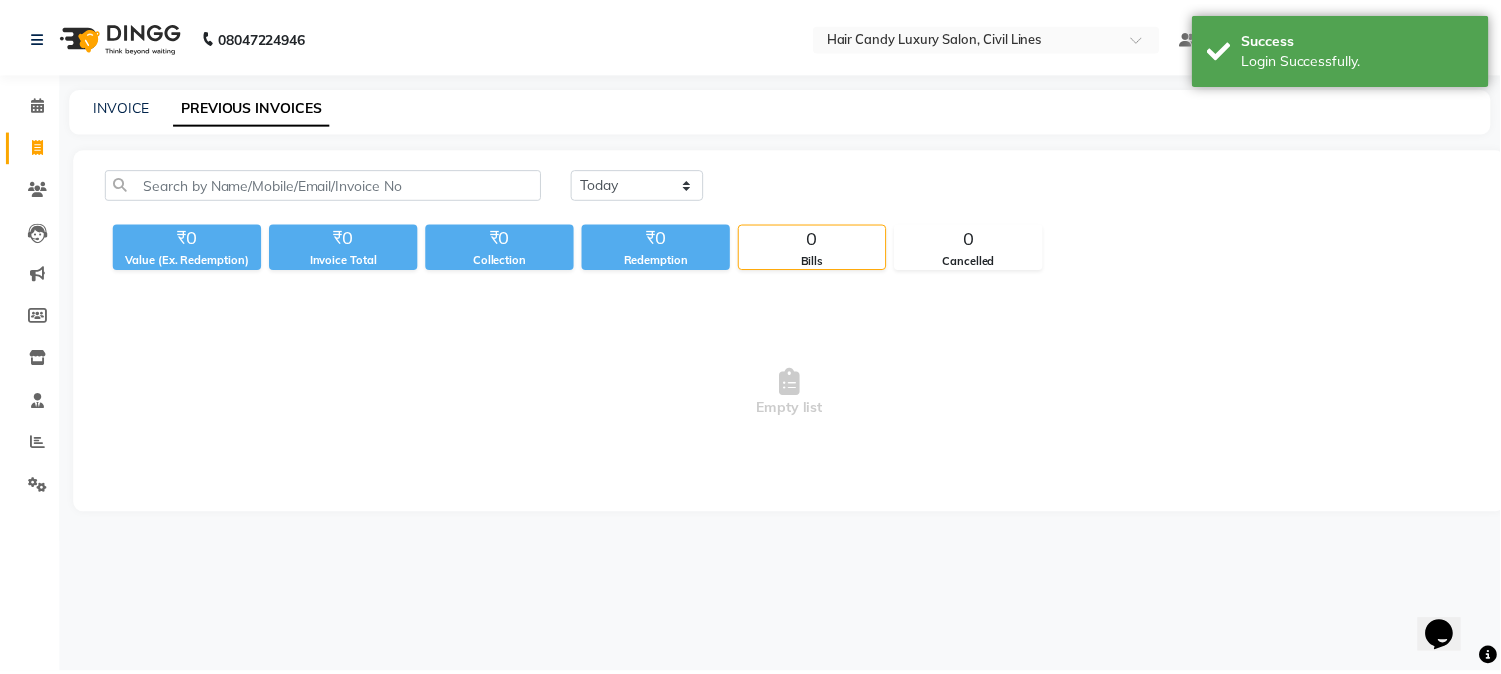scroll, scrollTop: 0, scrollLeft: 0, axis: both 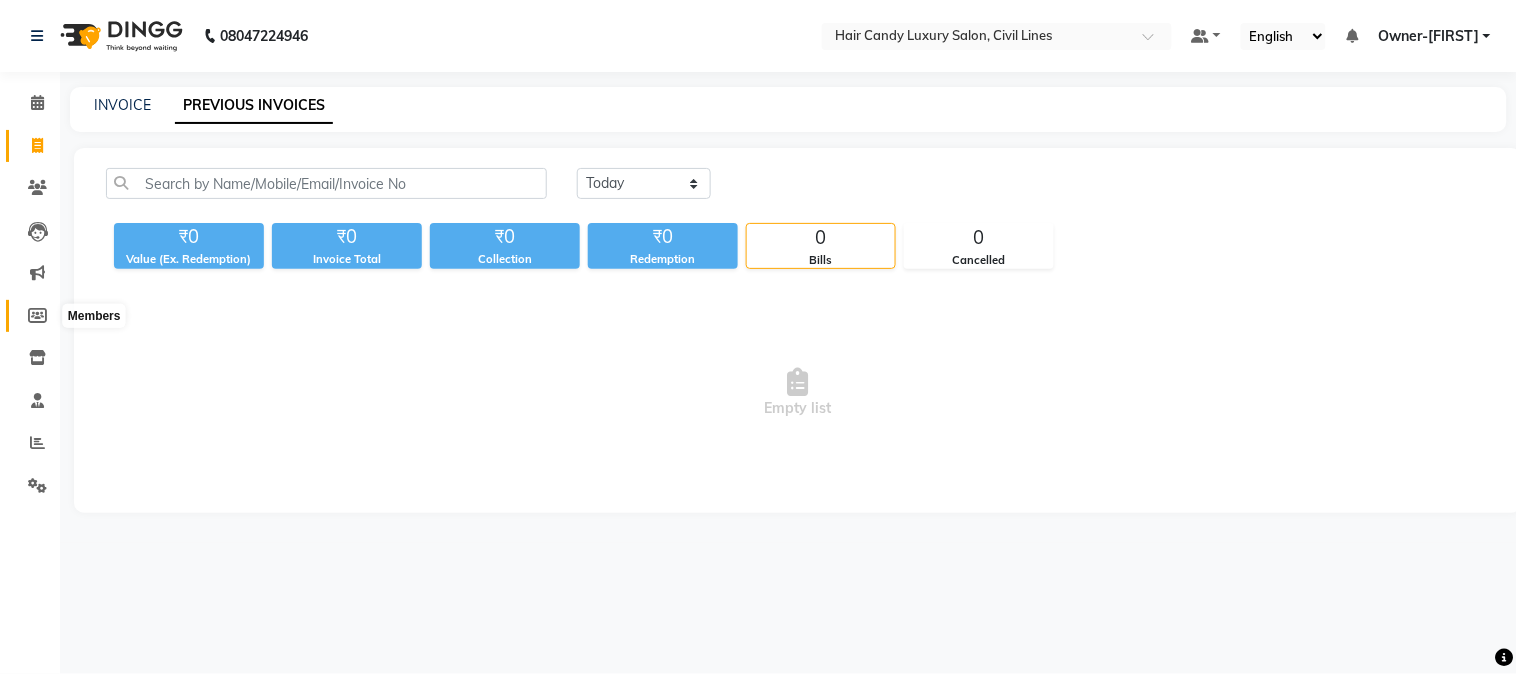 click 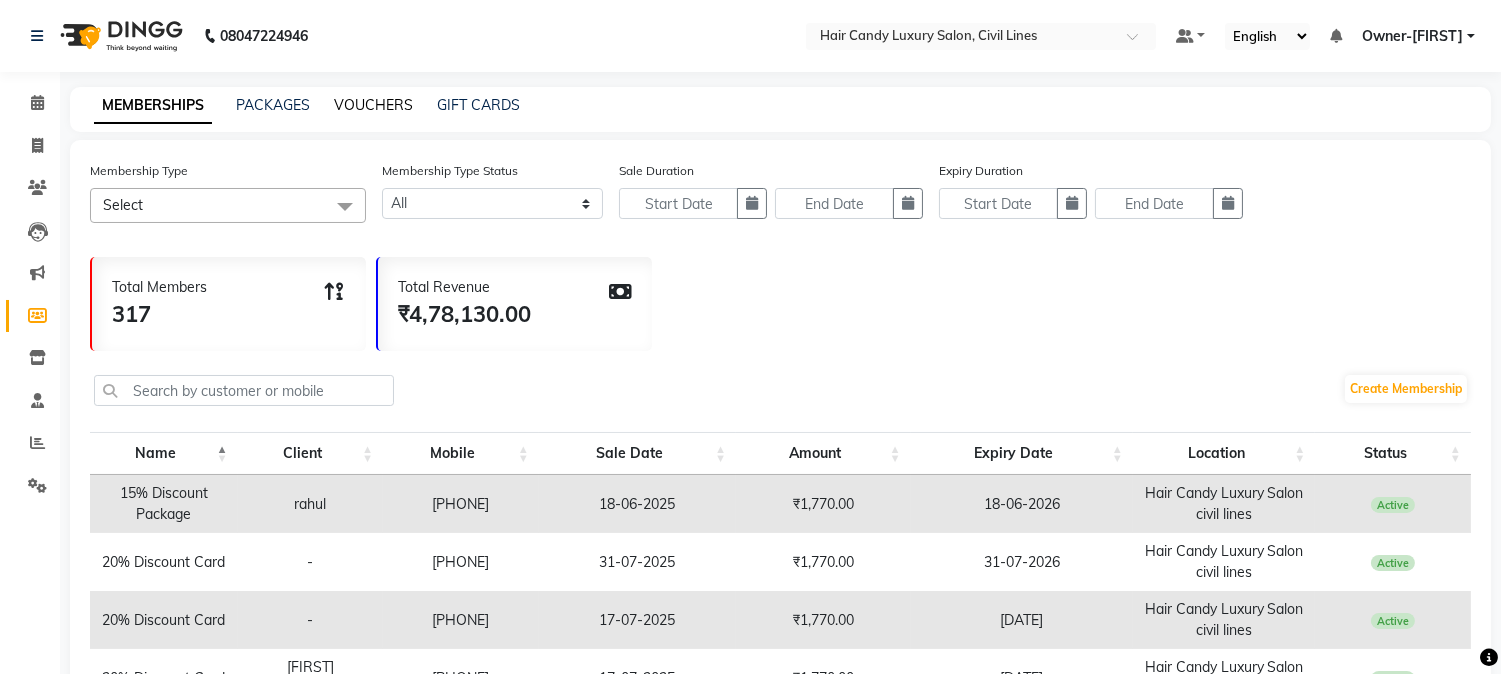 click on "VOUCHERS" 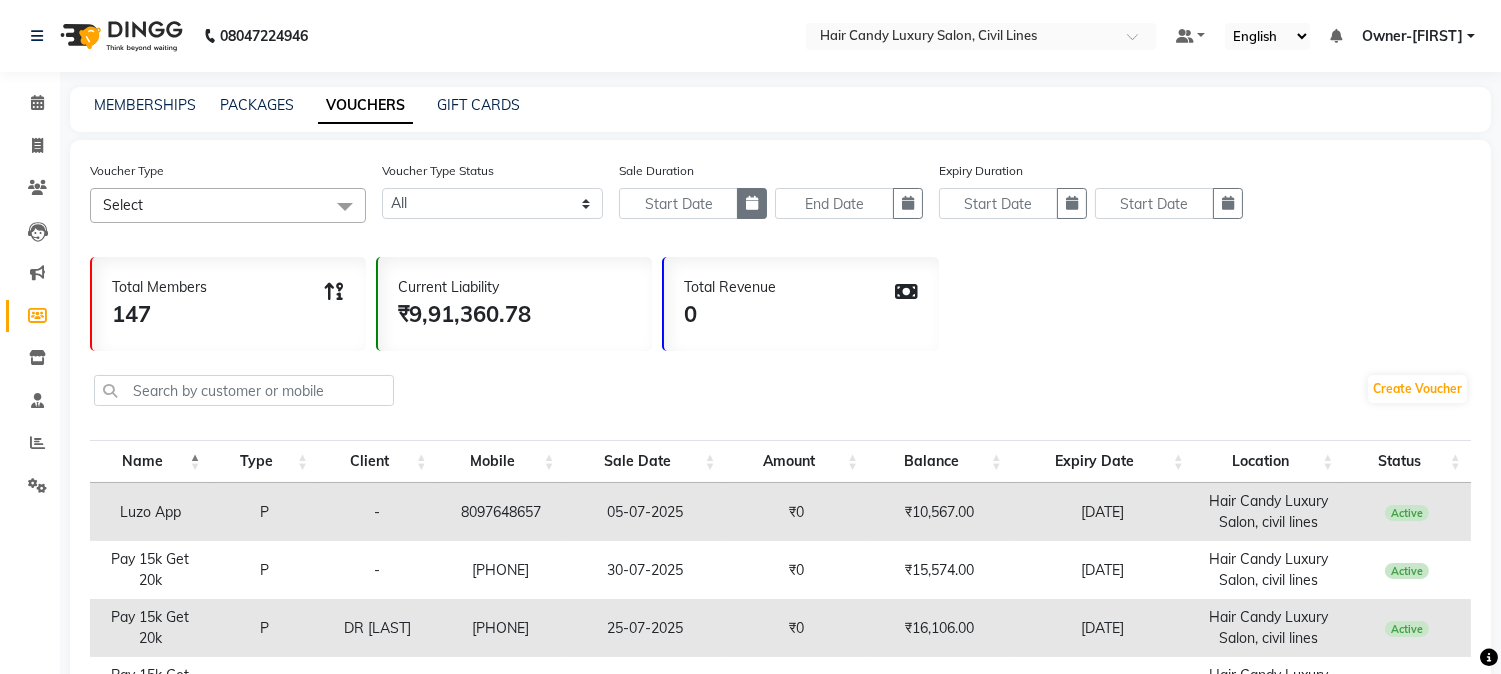 click 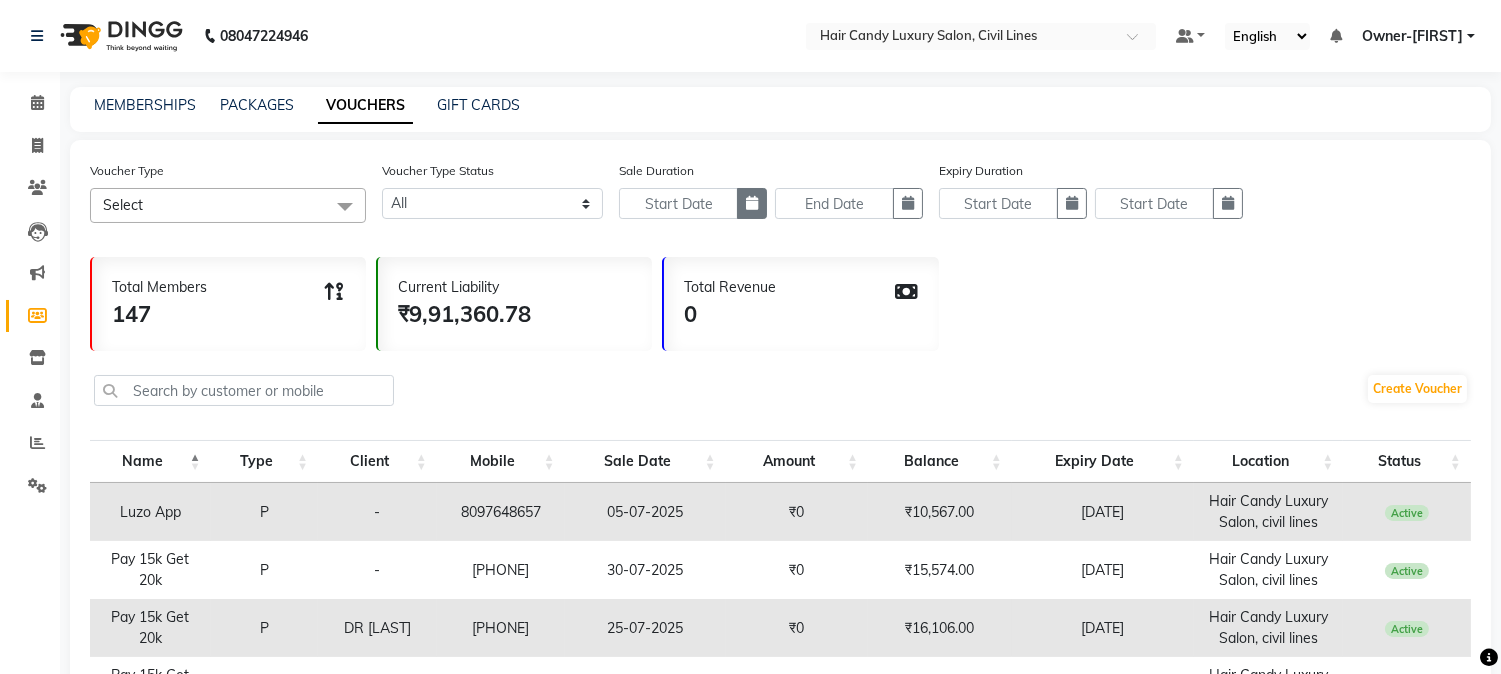 select on "8" 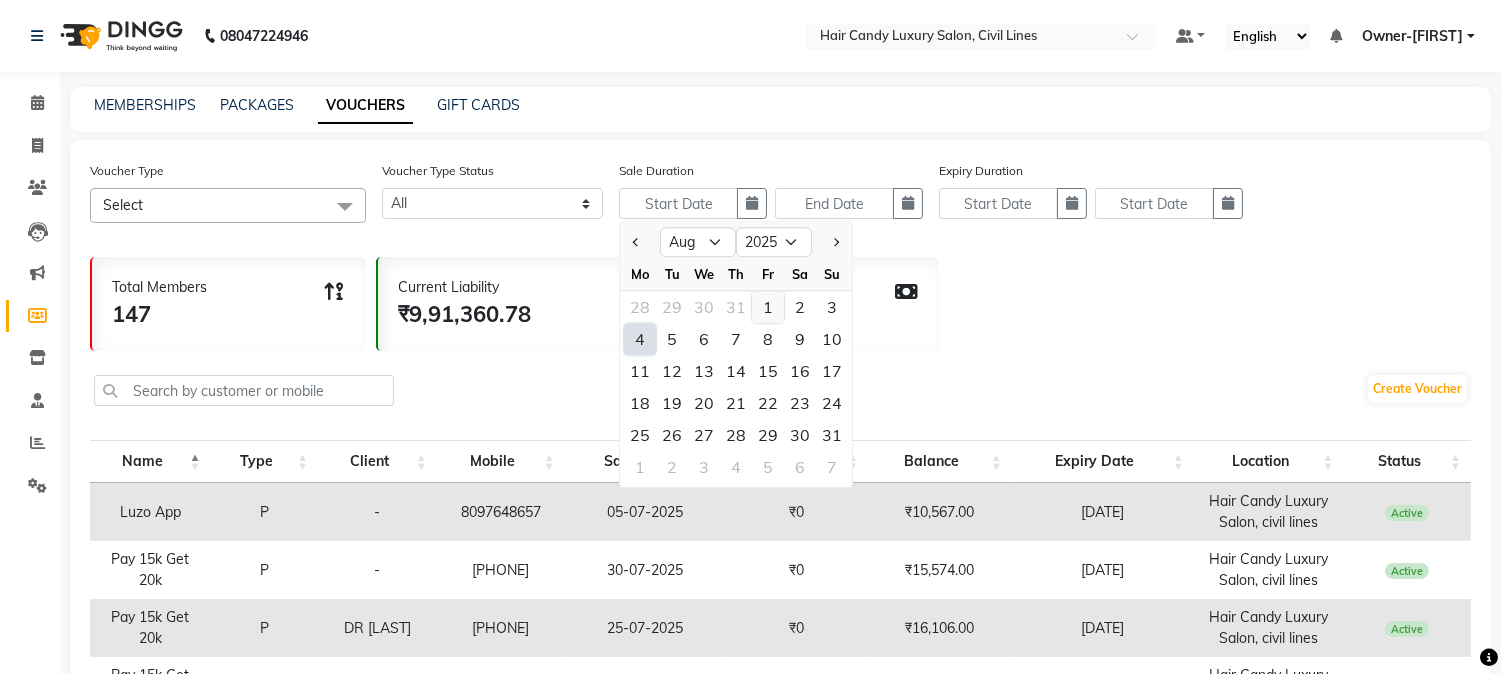 click on "1" 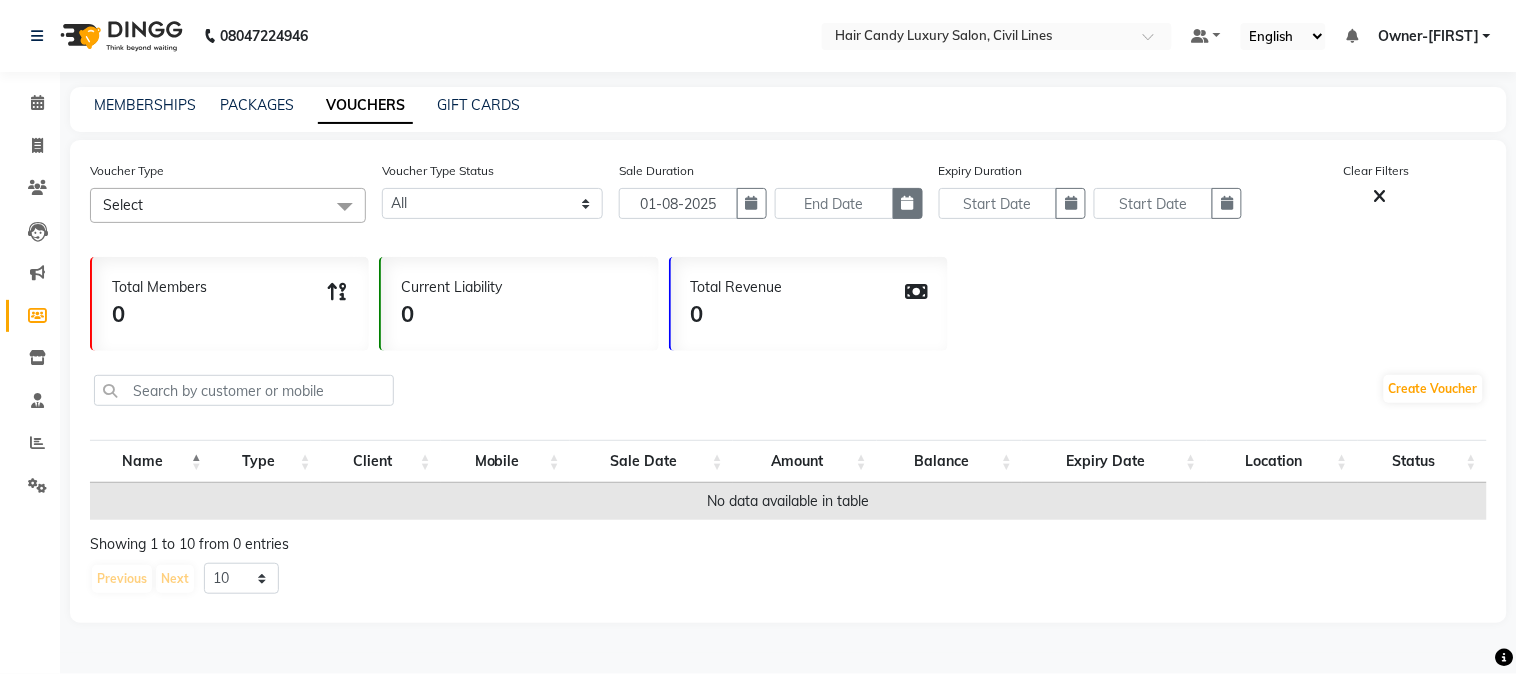 click 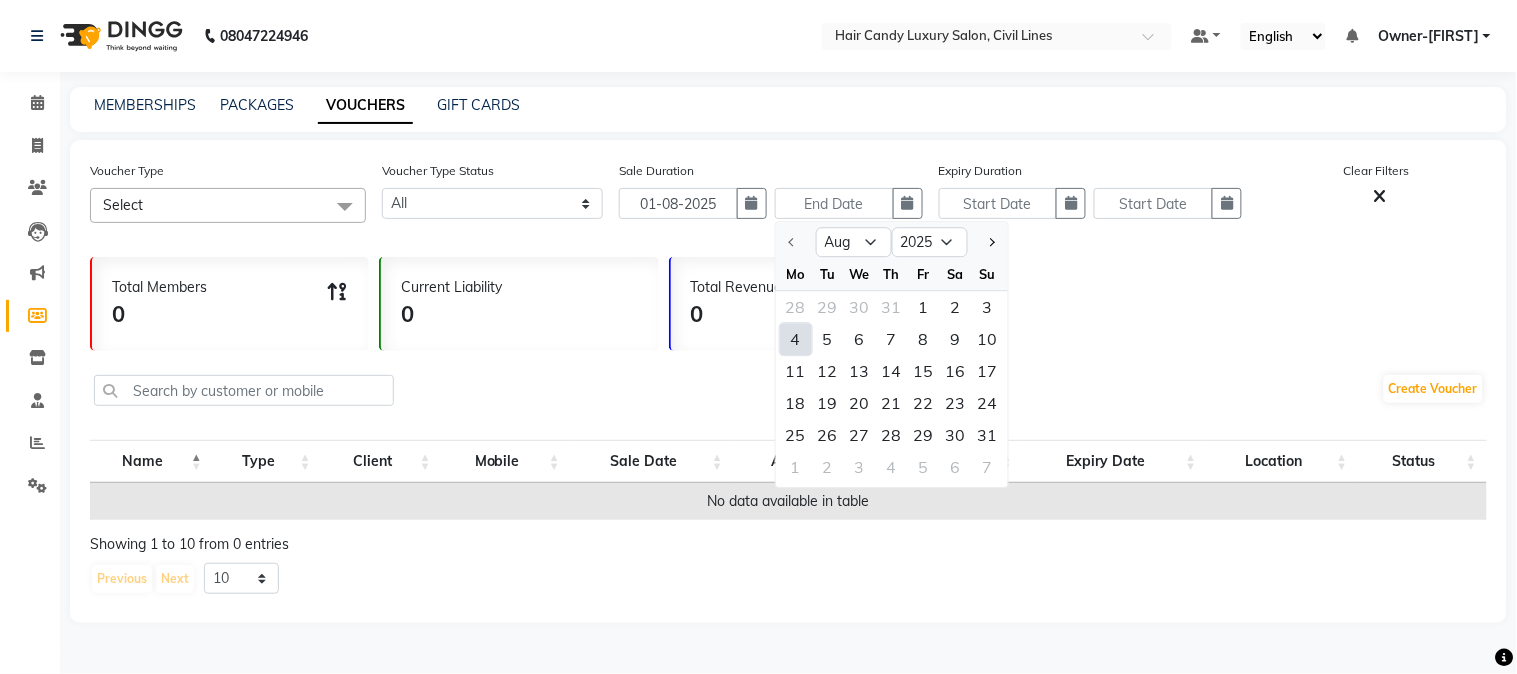 click on "4" 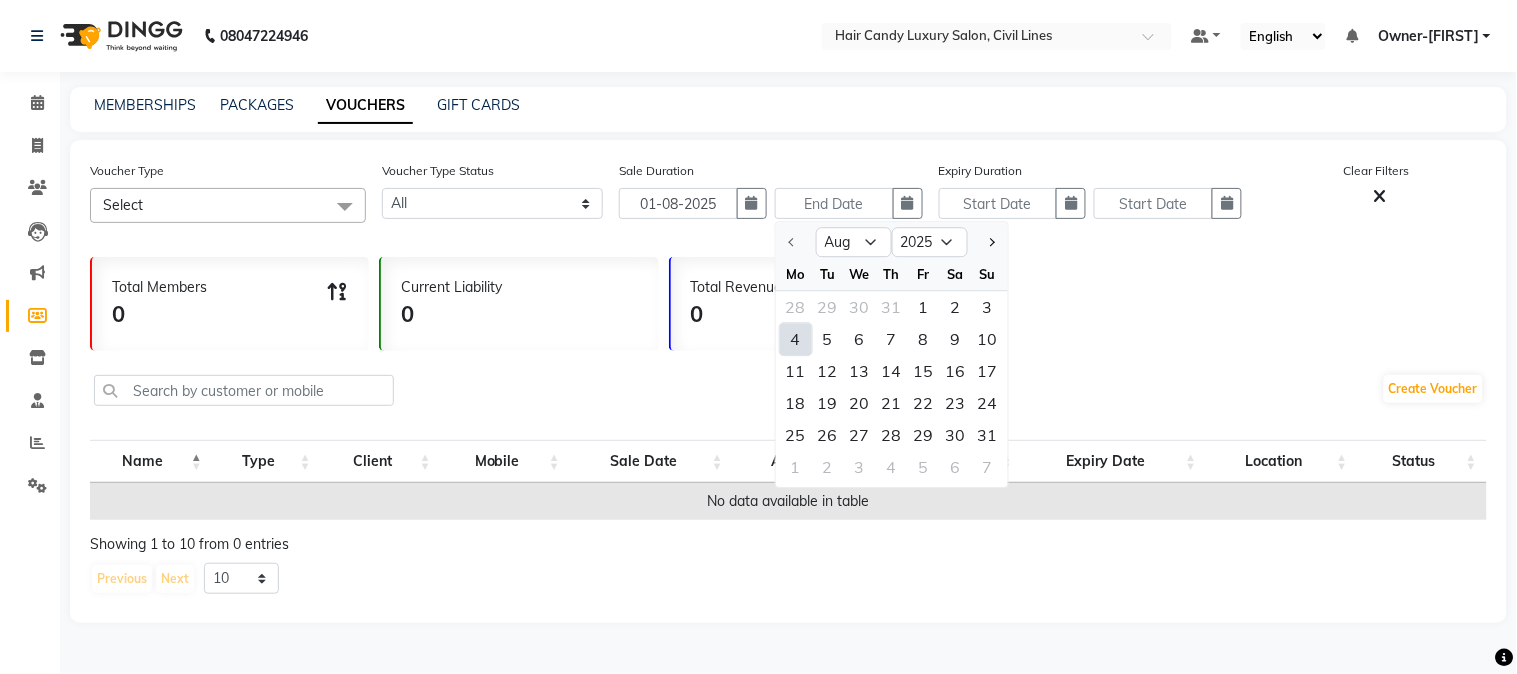 type on "04-08-2025" 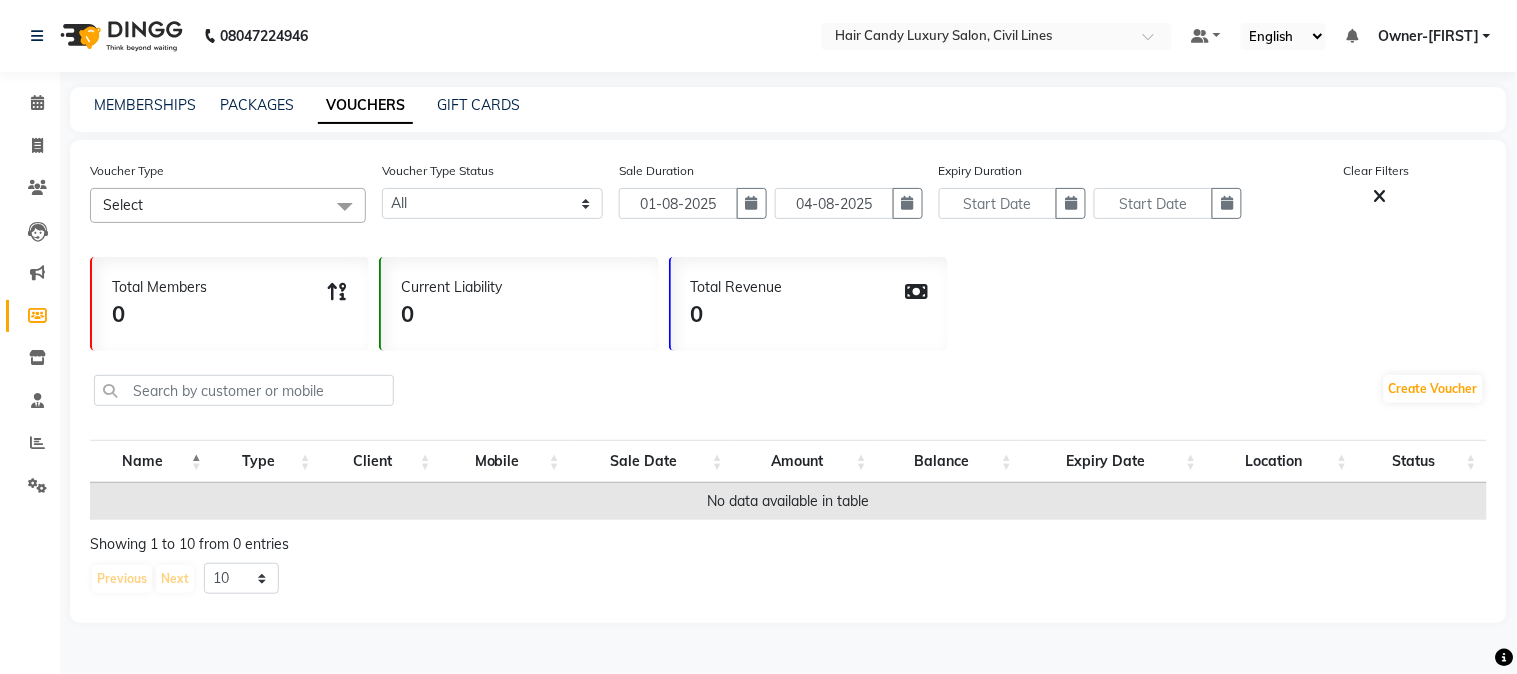 type 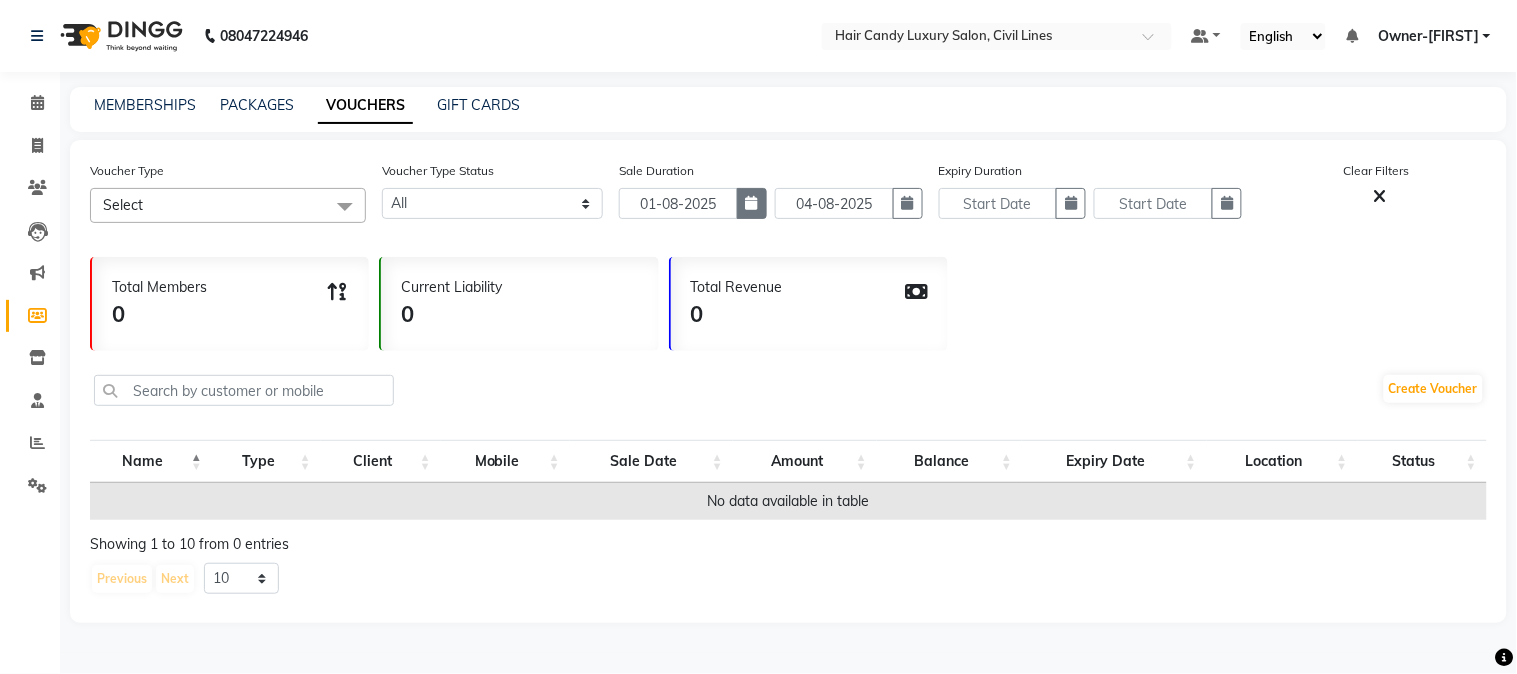 click 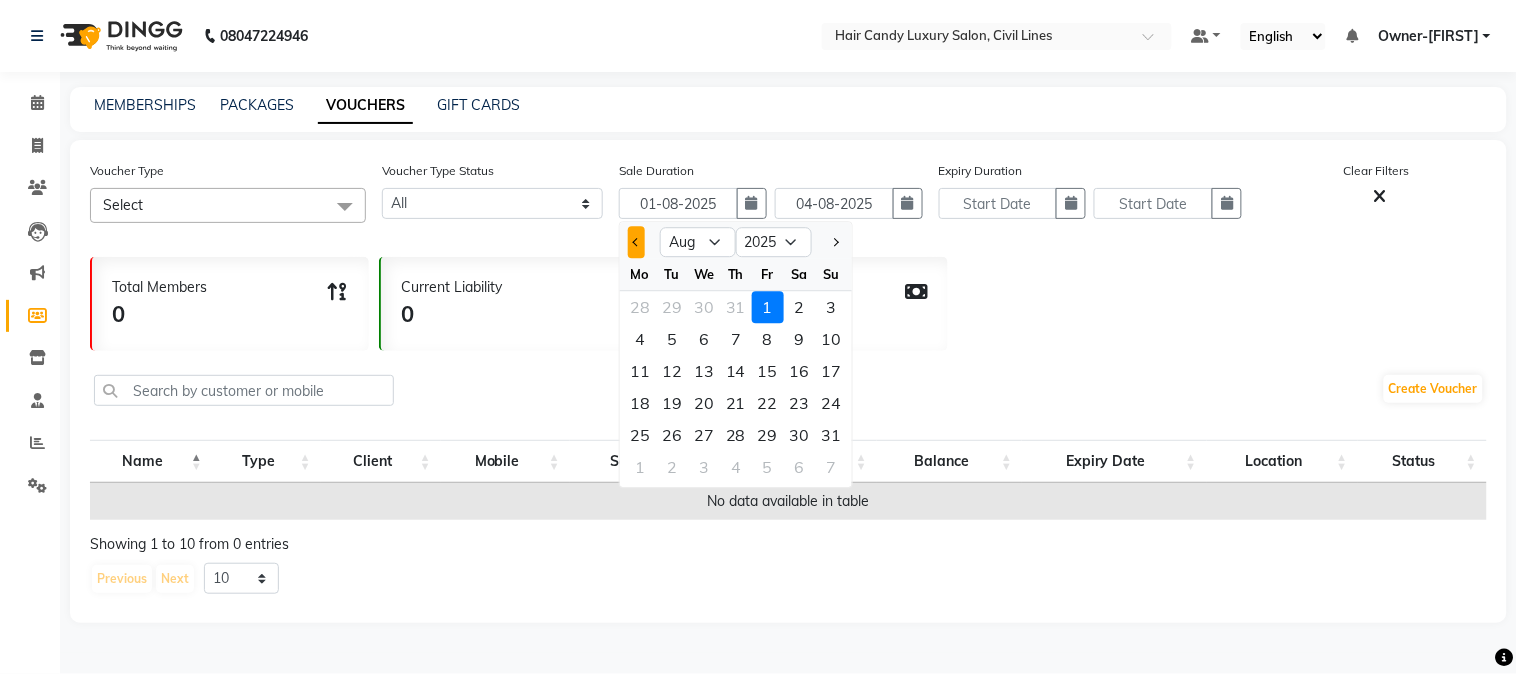 click 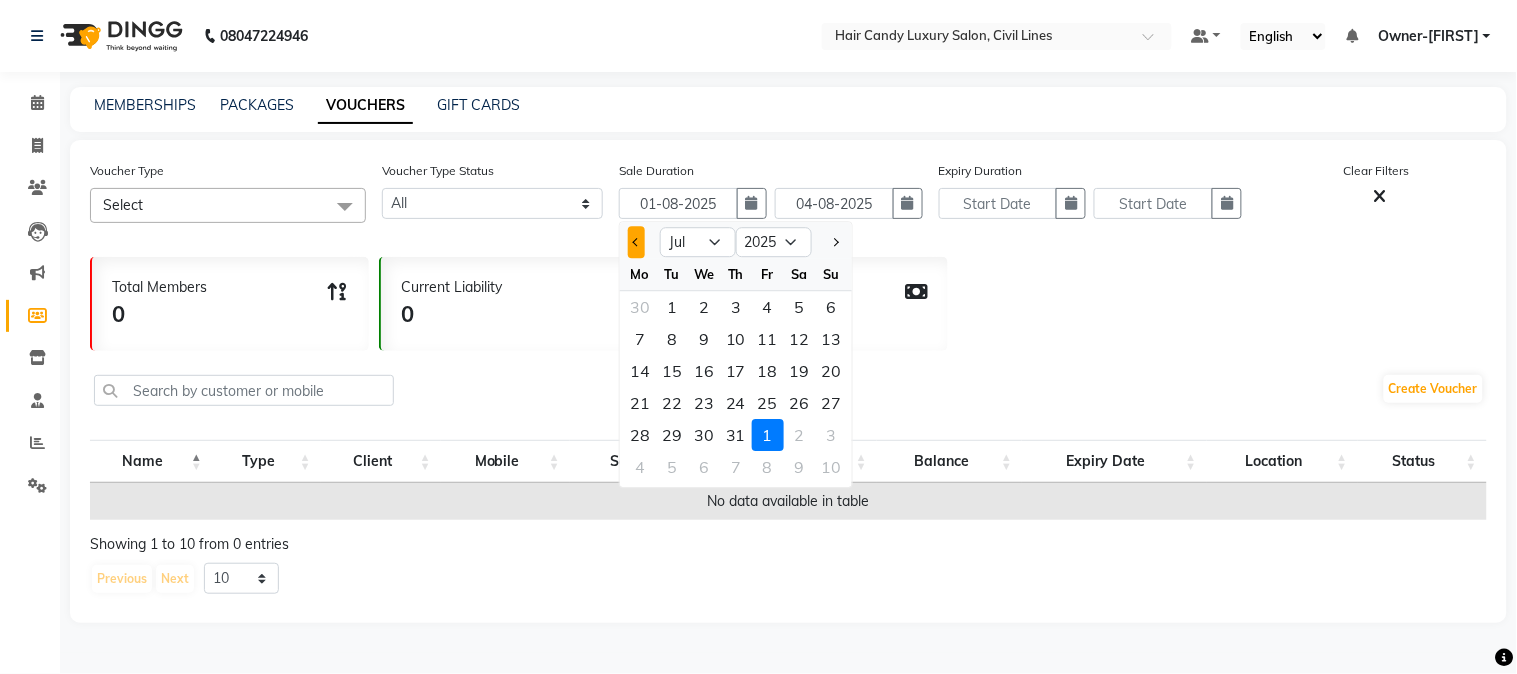 click 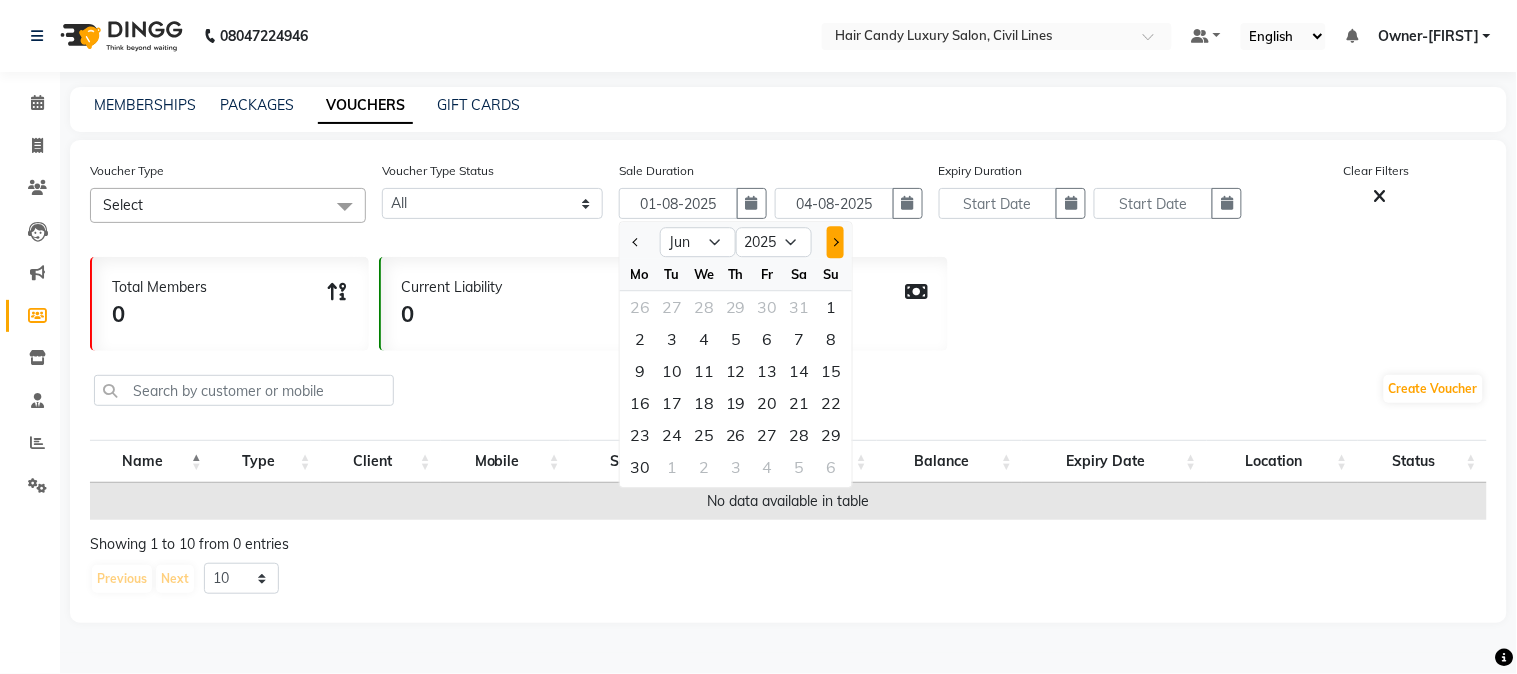 type 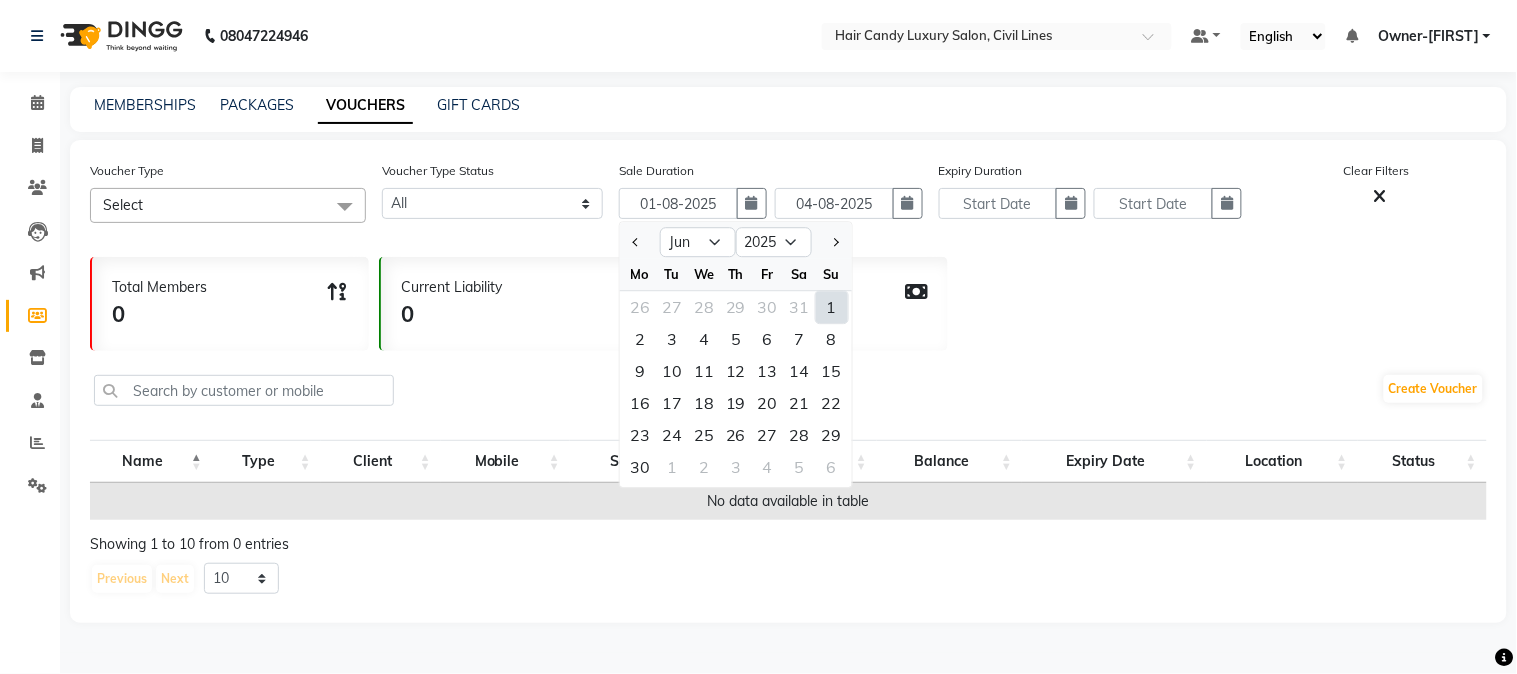 click on "1" 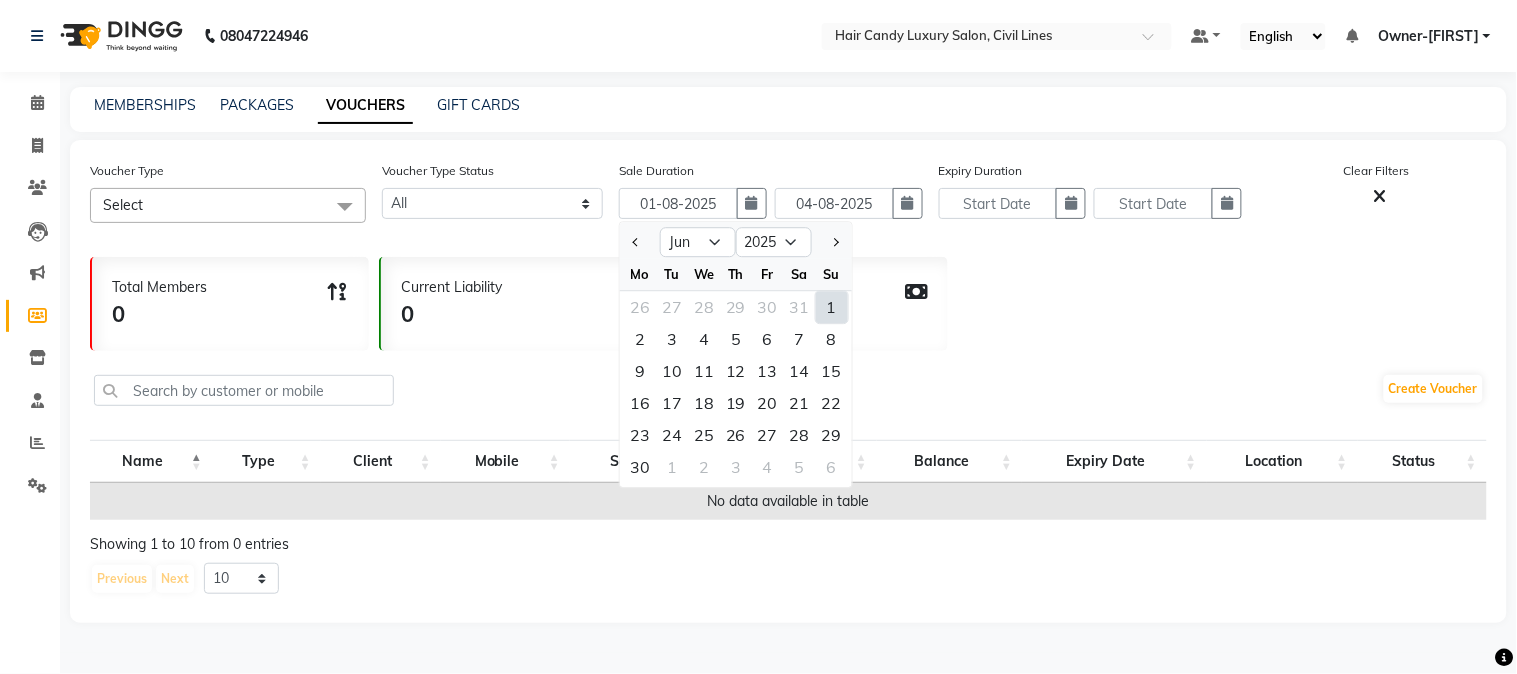 type on "01-06-2025" 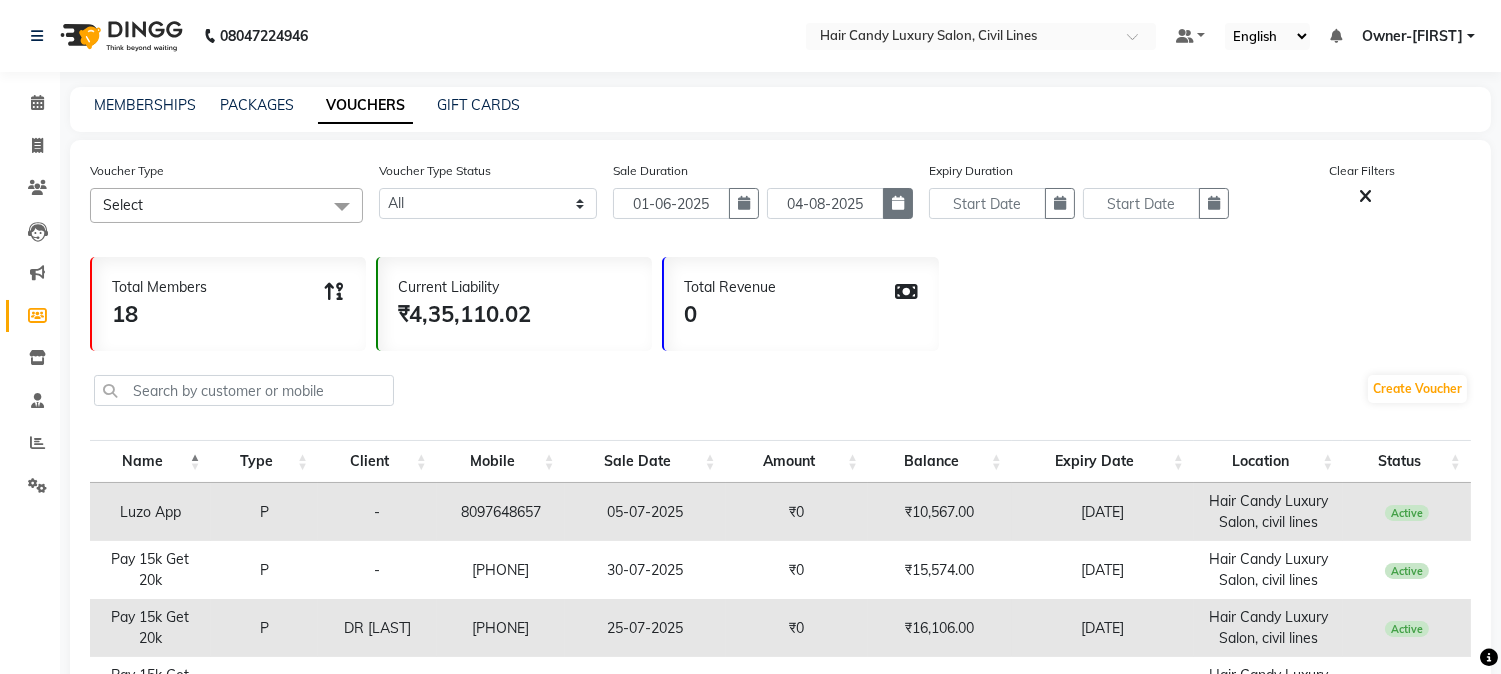 click 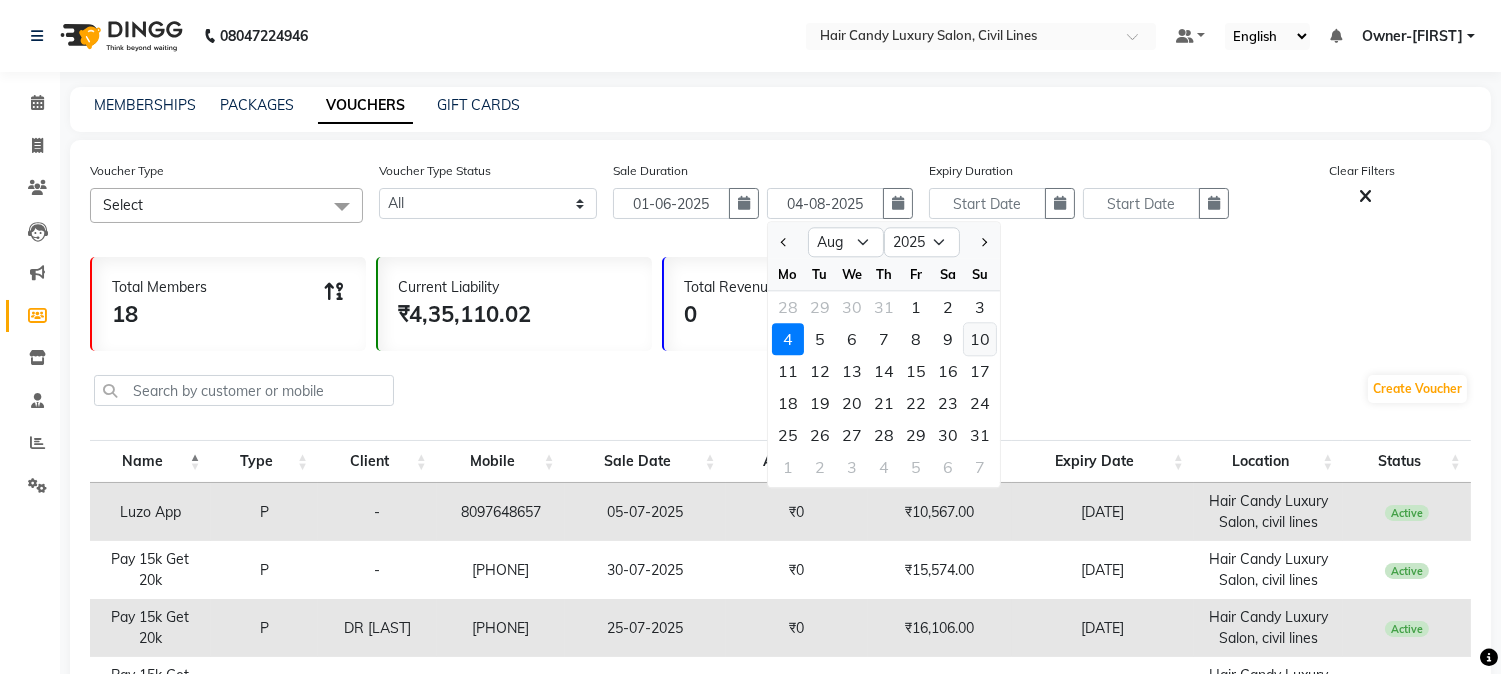 click on "10" 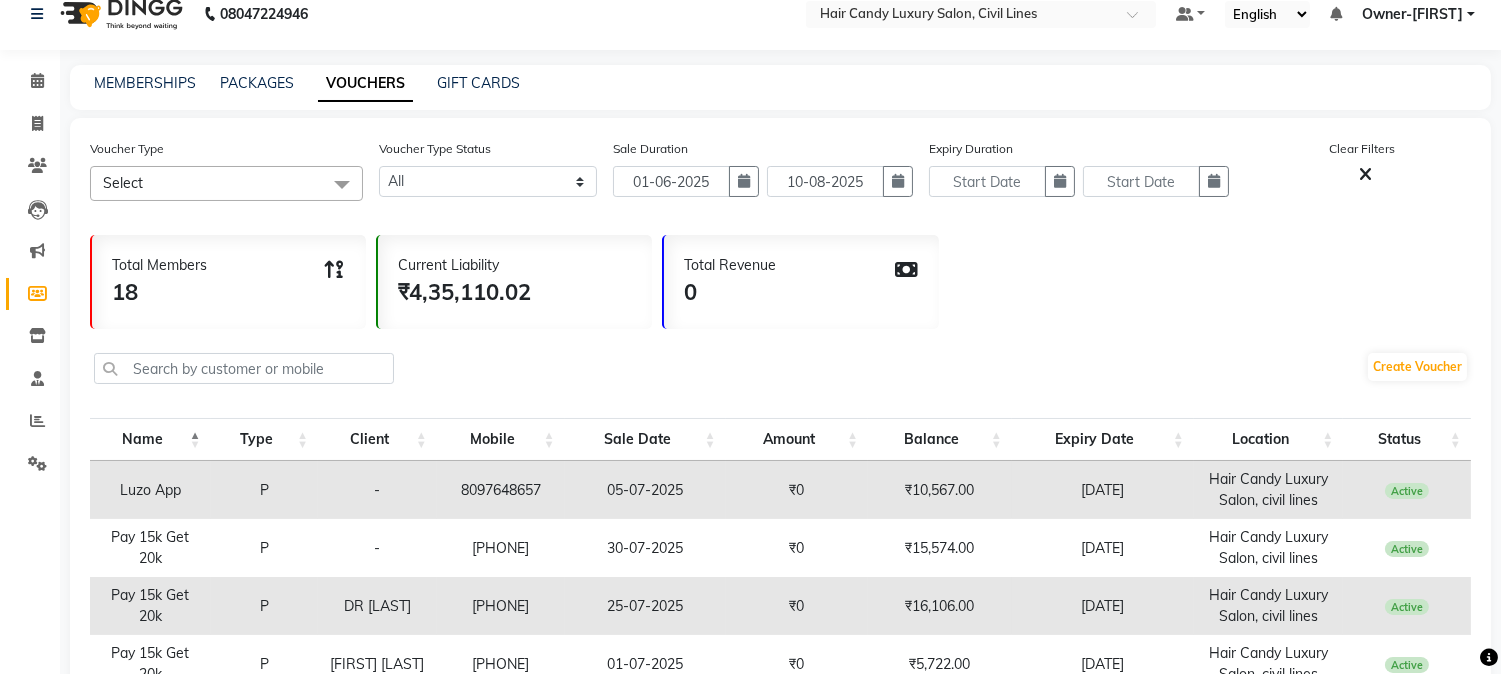 scroll, scrollTop: 0, scrollLeft: 0, axis: both 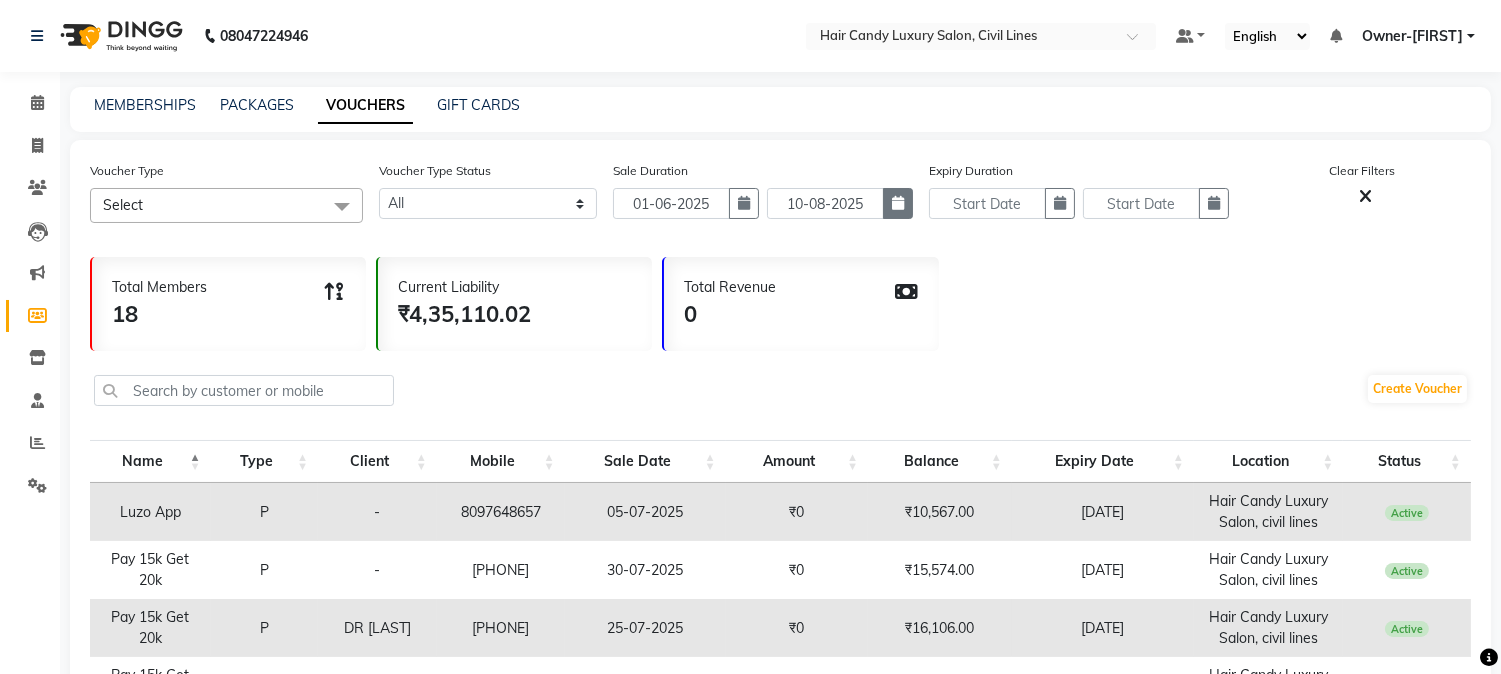 click 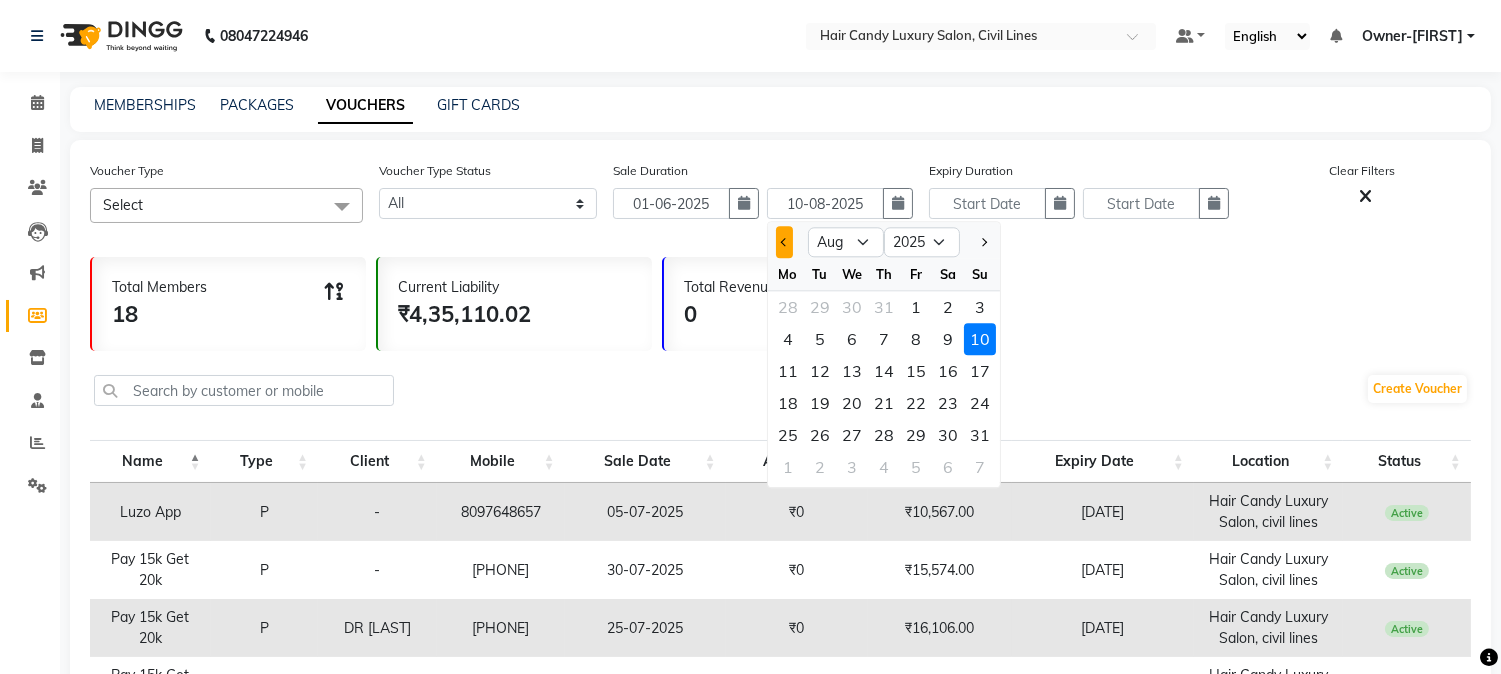 click 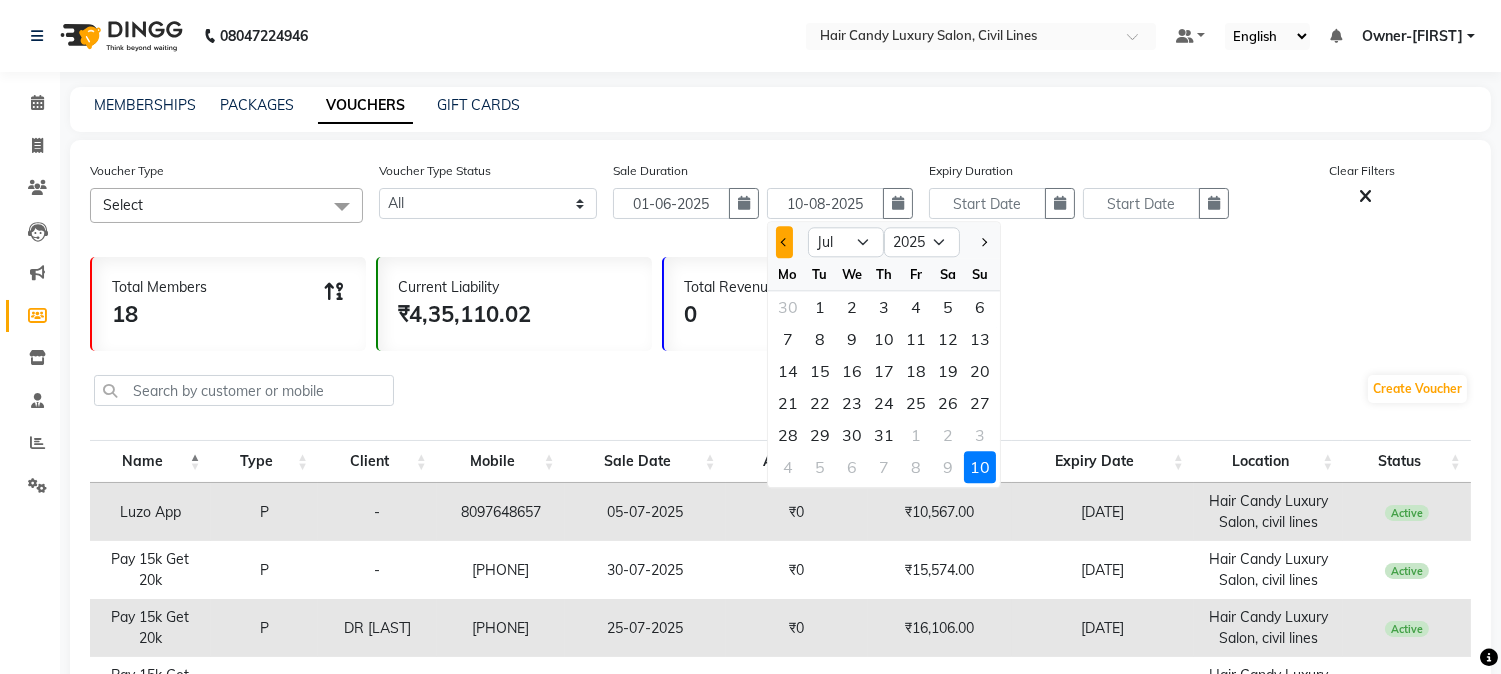 click 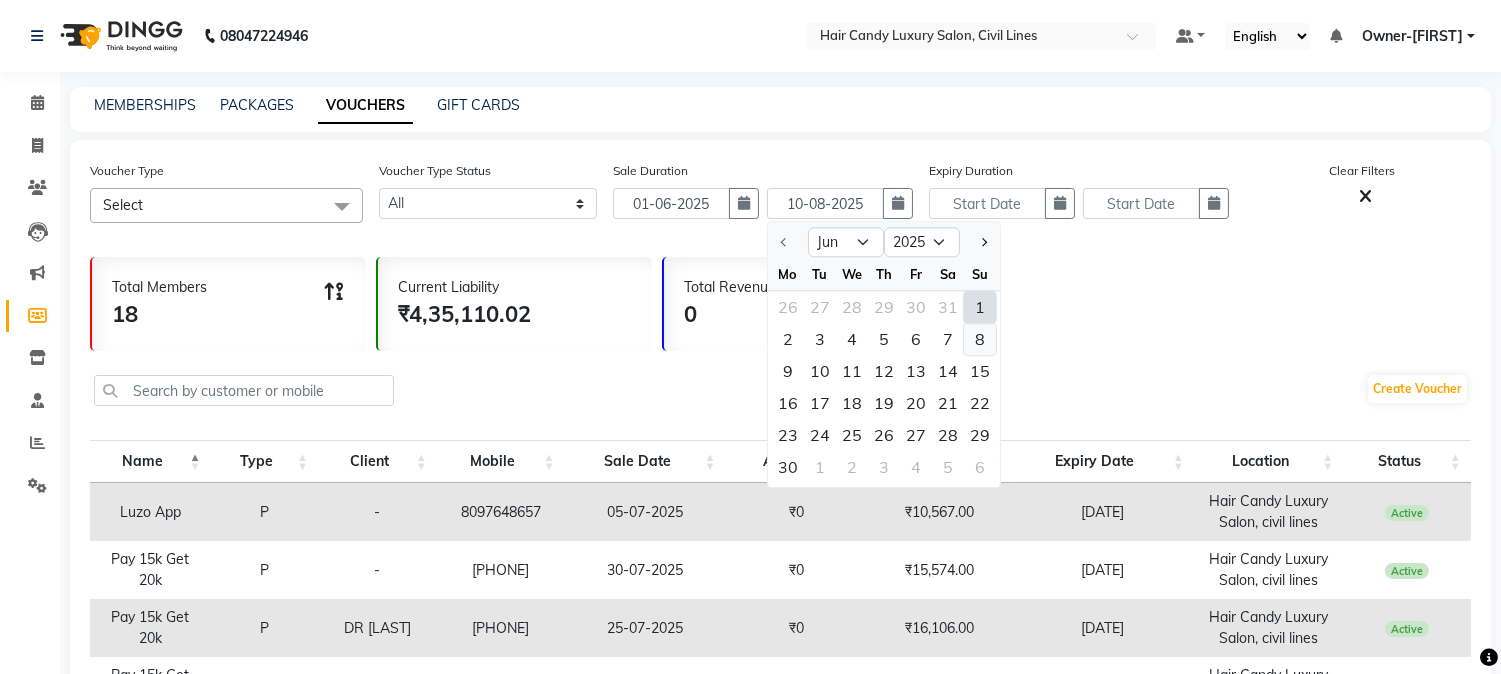 click on "8" 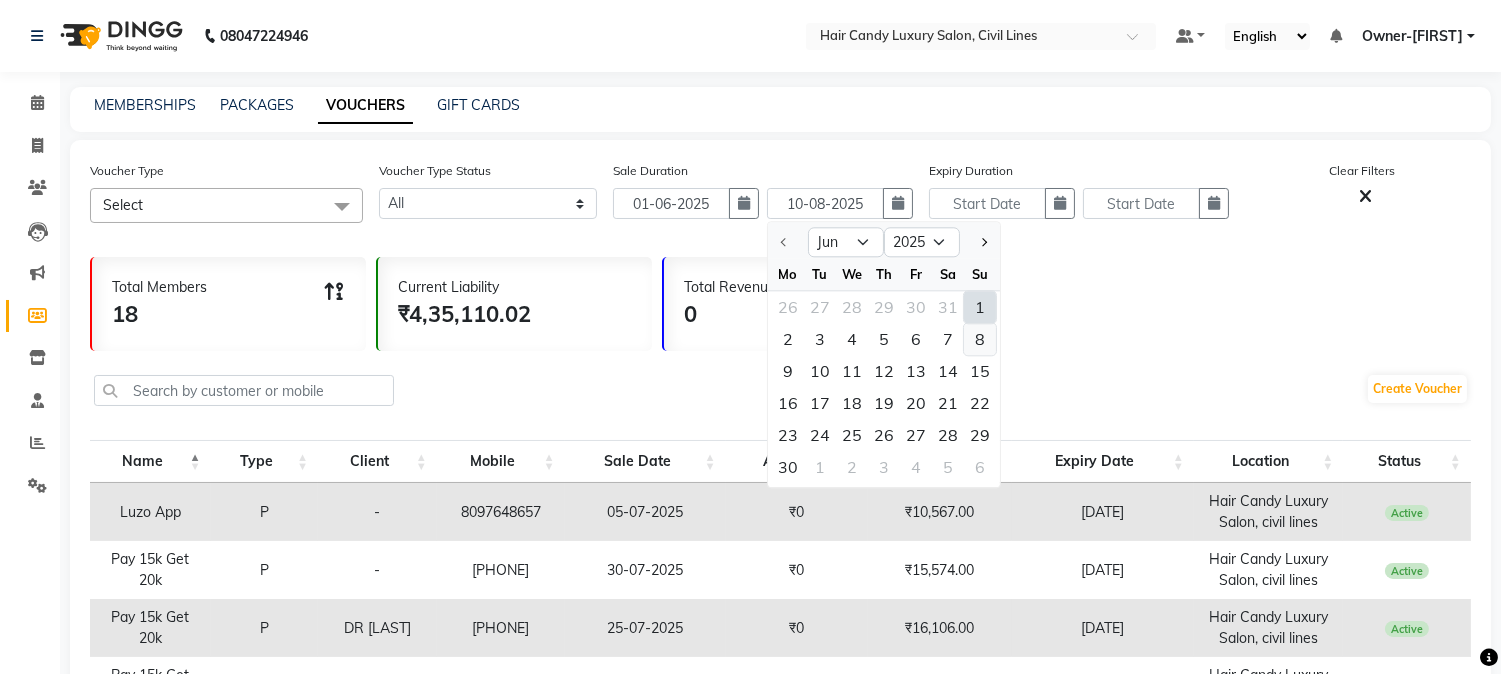 type on "08-06-2025" 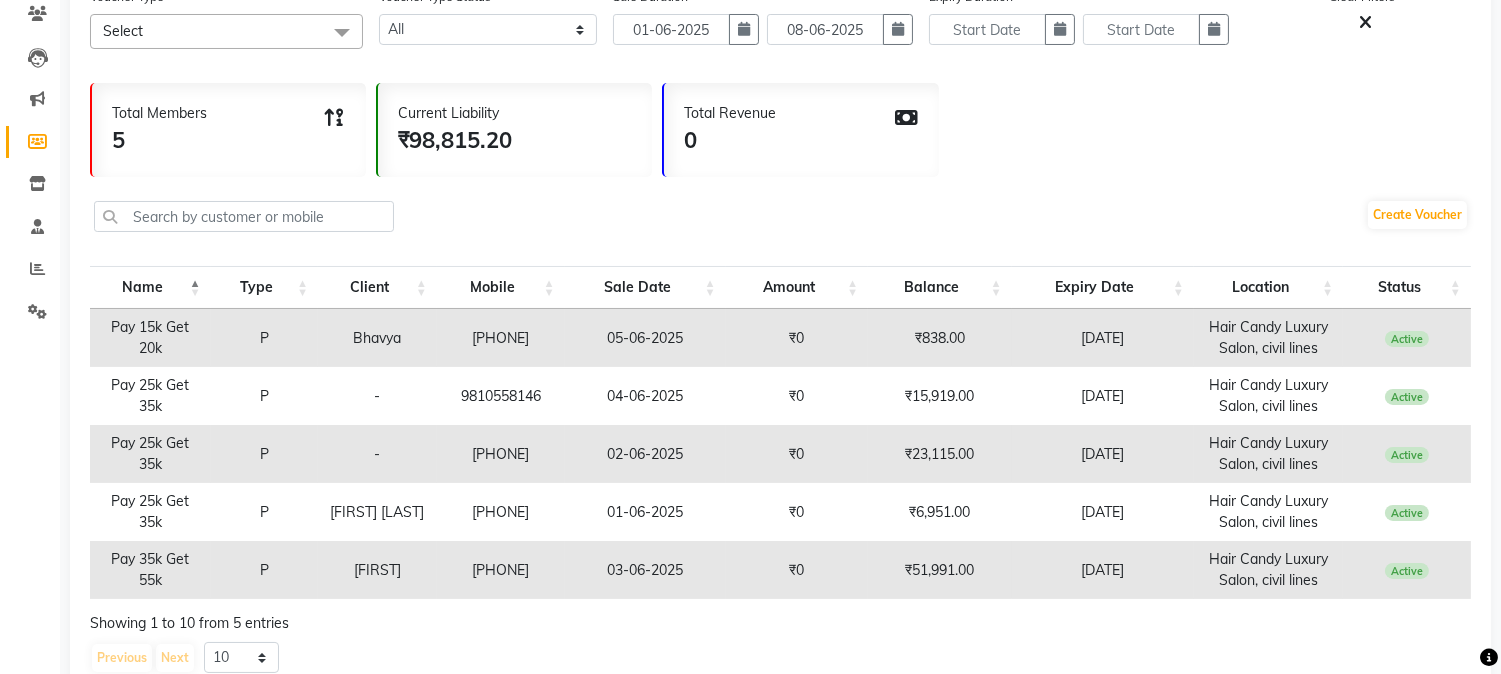 scroll, scrollTop: 232, scrollLeft: 0, axis: vertical 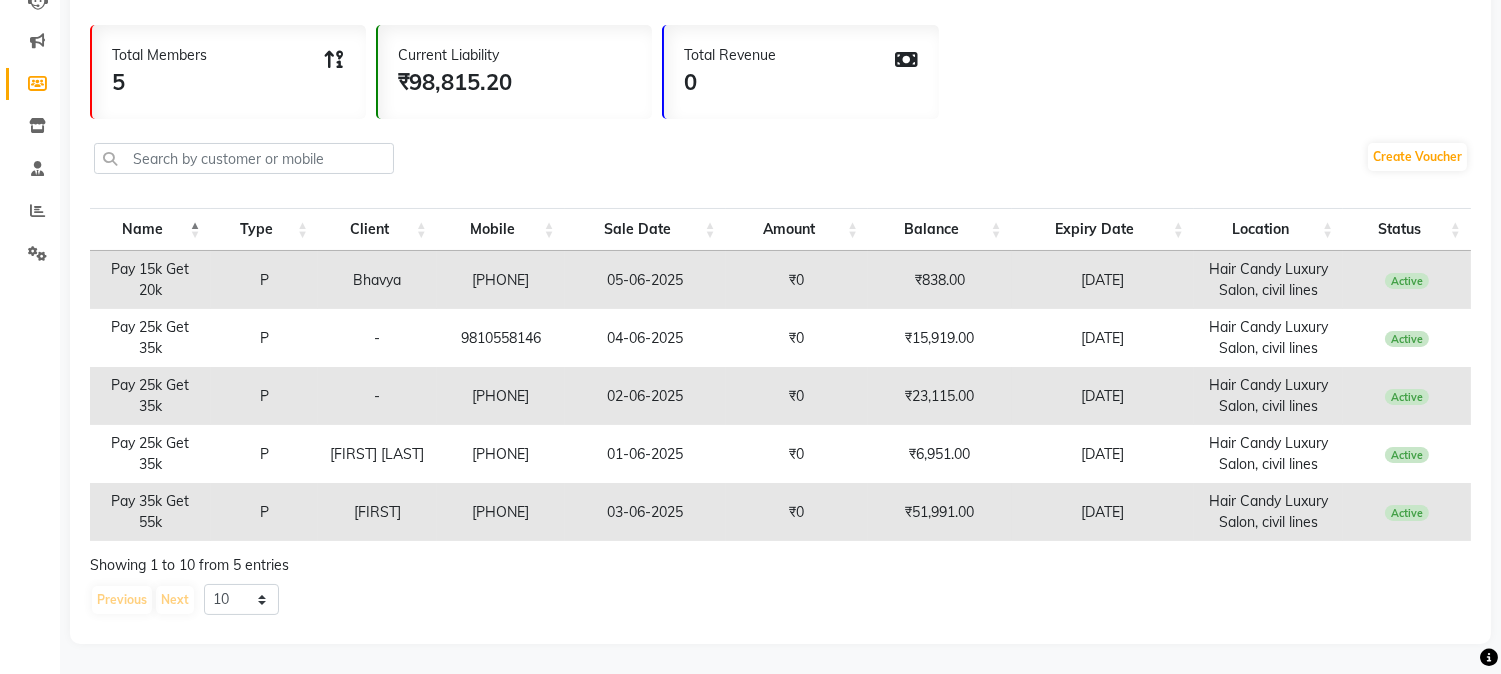 click on "03-06-2025" at bounding box center (645, 512) 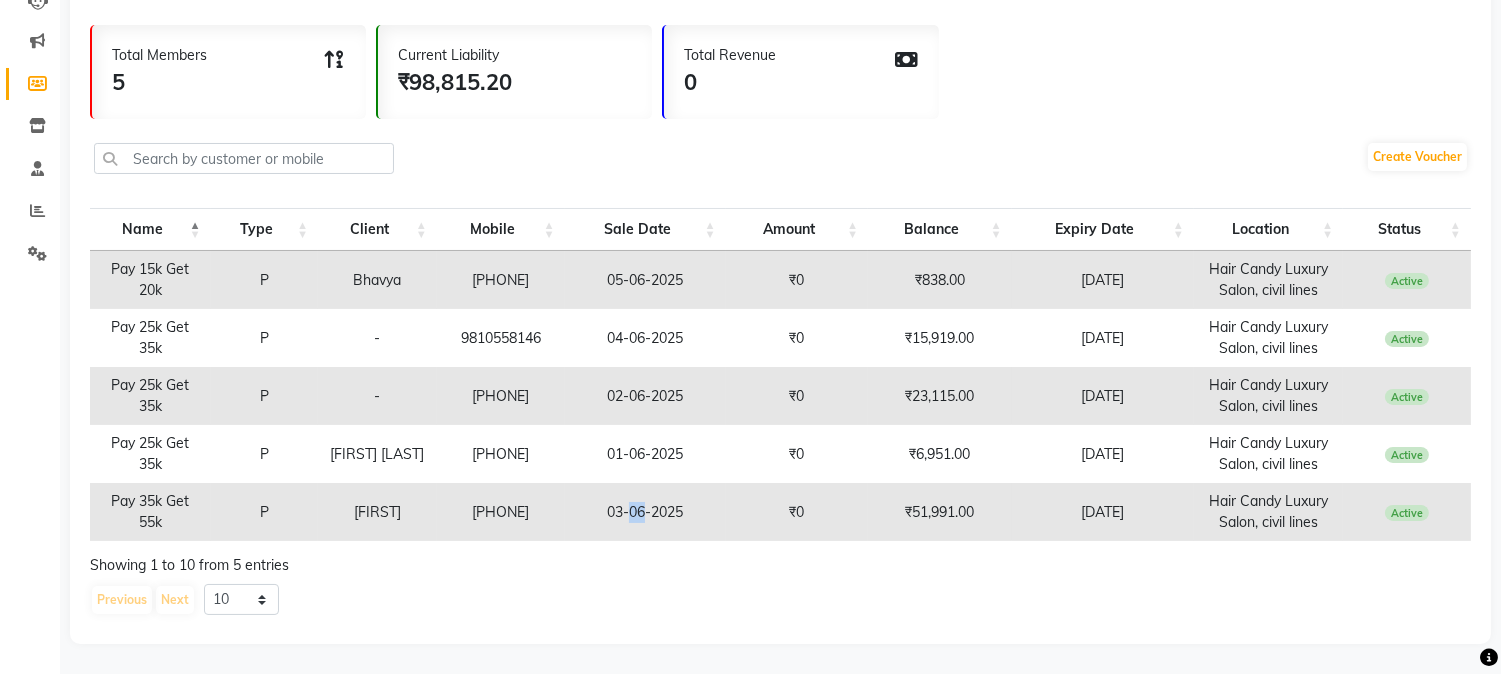 click on "03-06-2025" at bounding box center [645, 512] 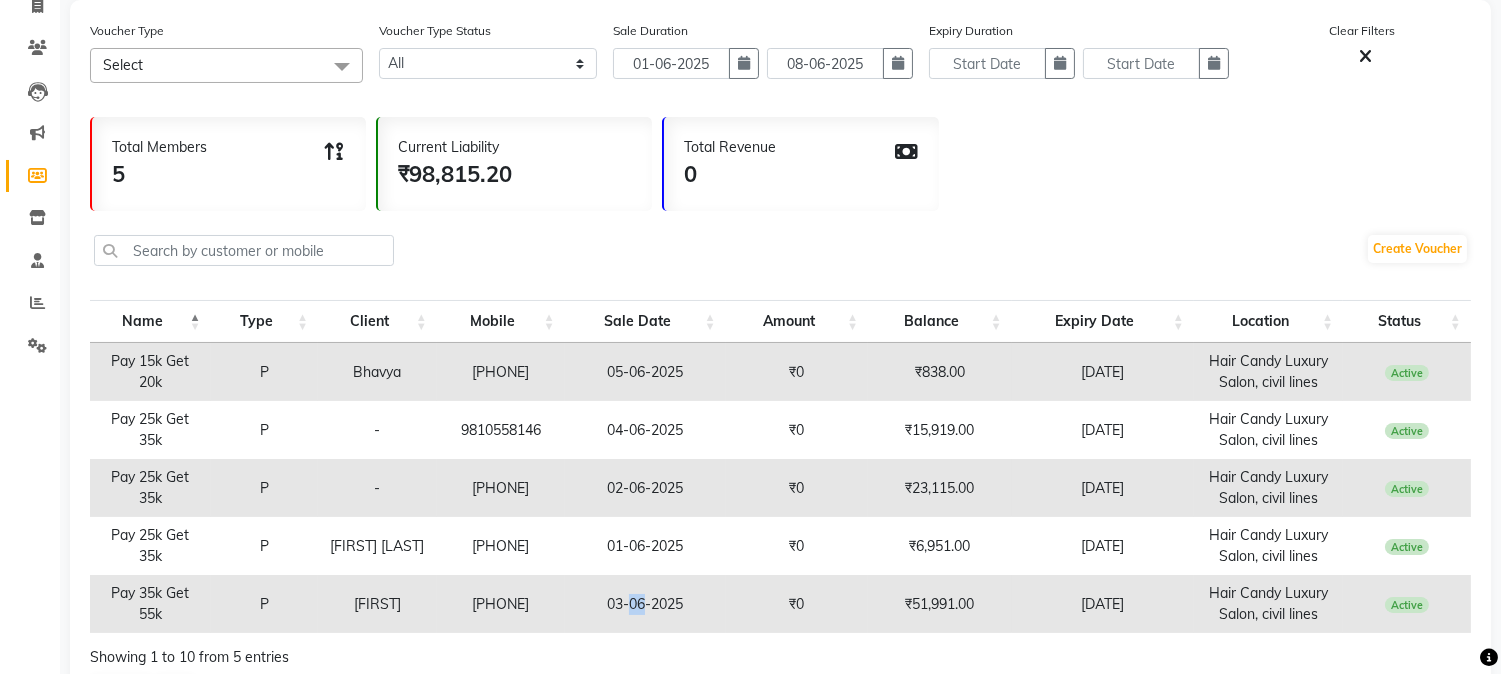 scroll, scrollTop: 170, scrollLeft: 0, axis: vertical 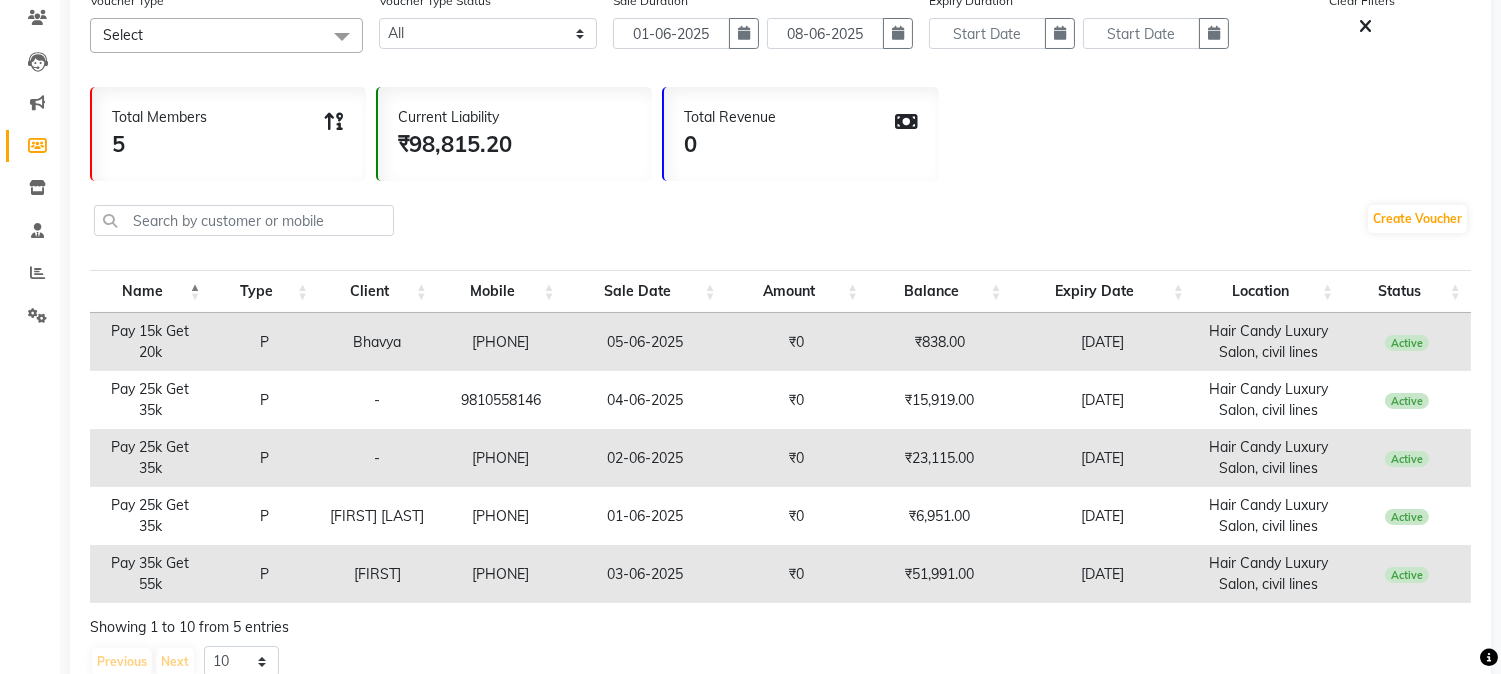 click on "04-06-2025" at bounding box center [645, 400] 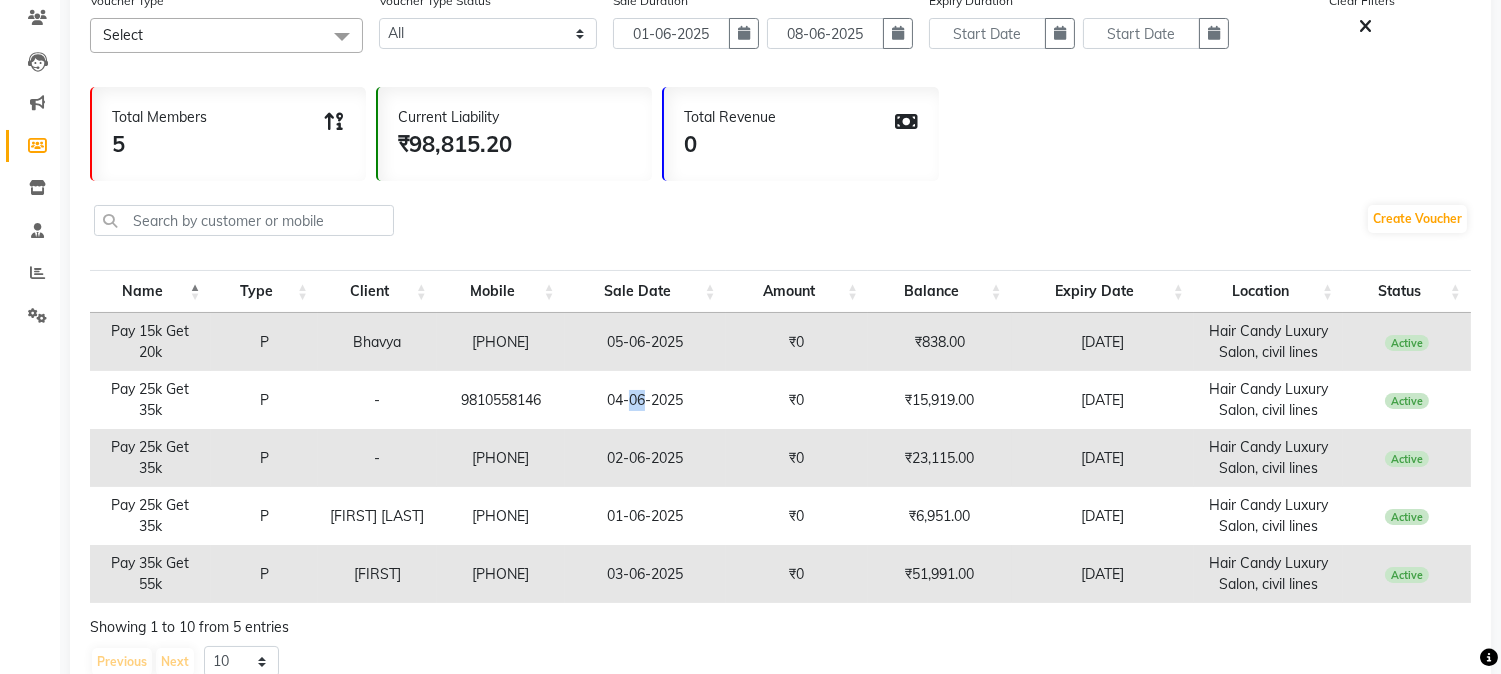 click on "04-06-2025" at bounding box center (645, 400) 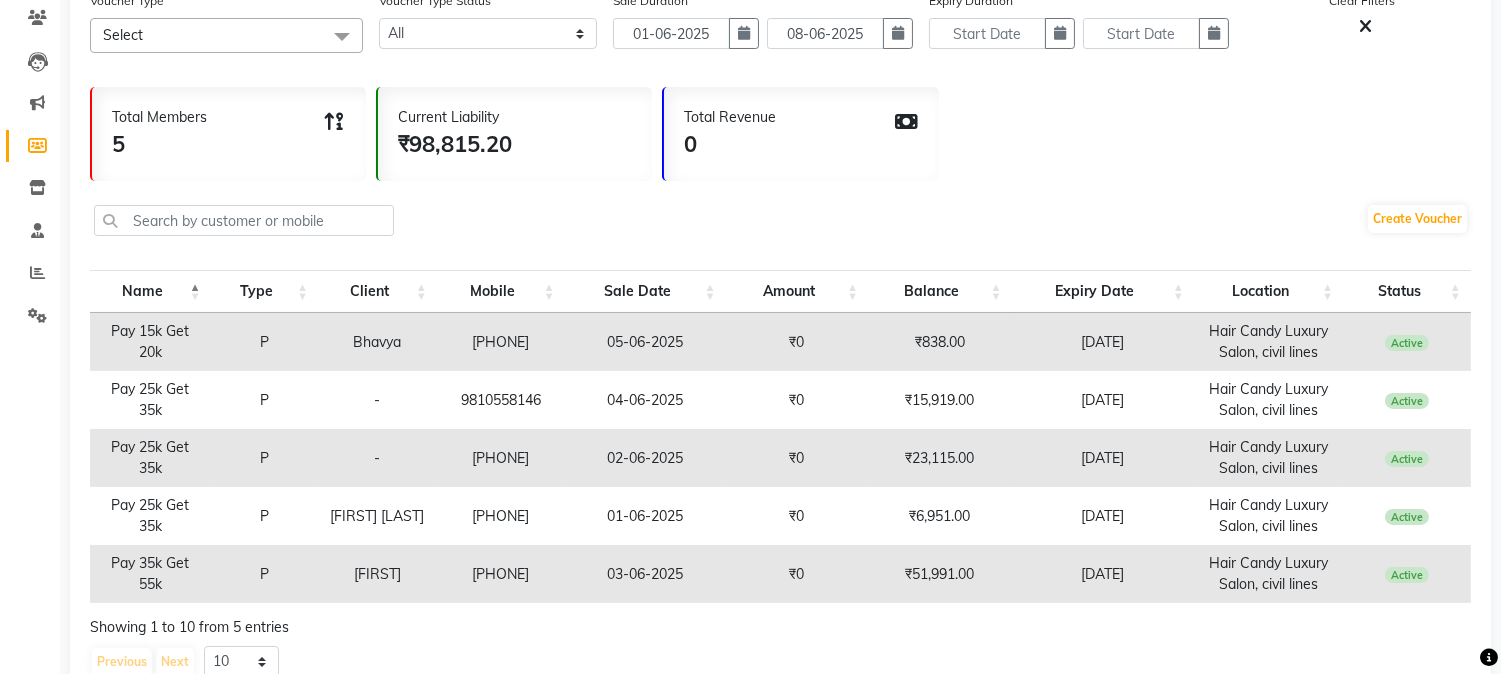 click on "9810558146" at bounding box center (501, 400) 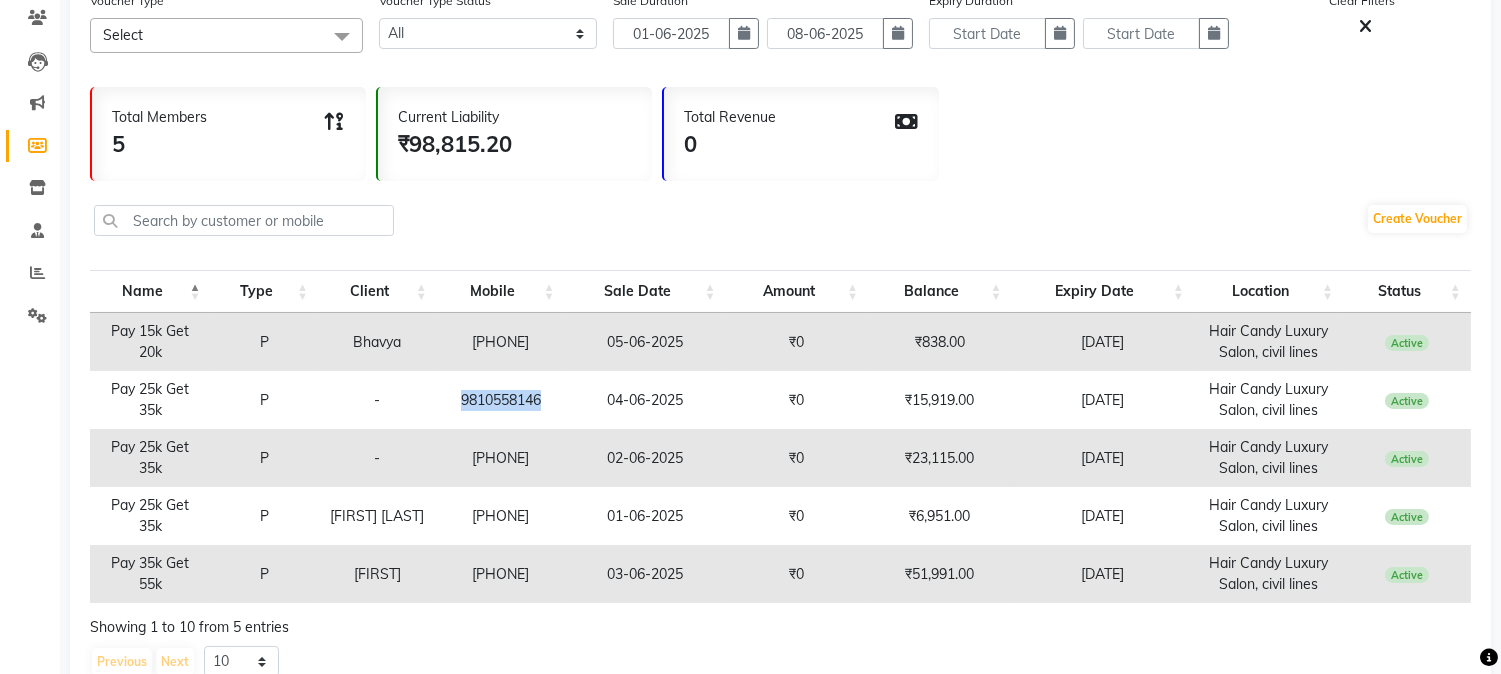 click on "9810558146" at bounding box center (501, 400) 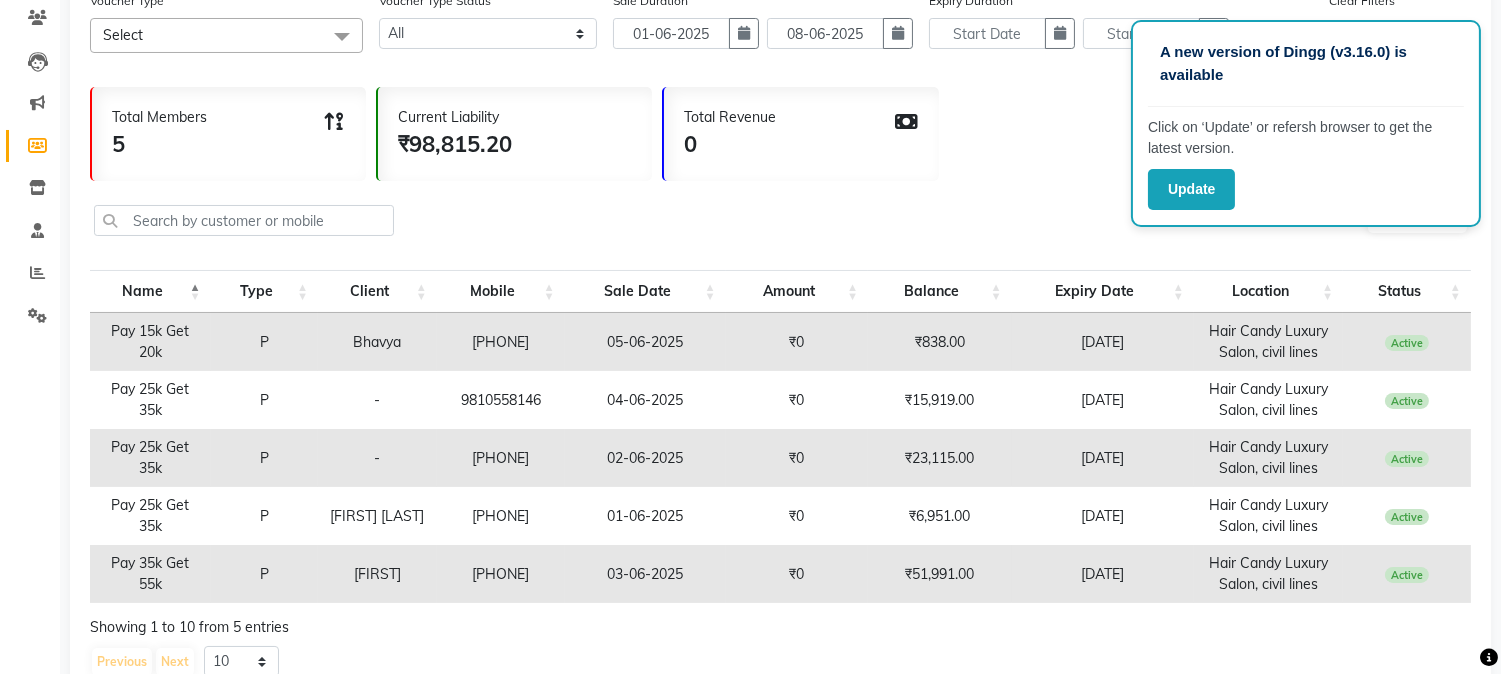 click on "05-06-2025" at bounding box center (645, 342) 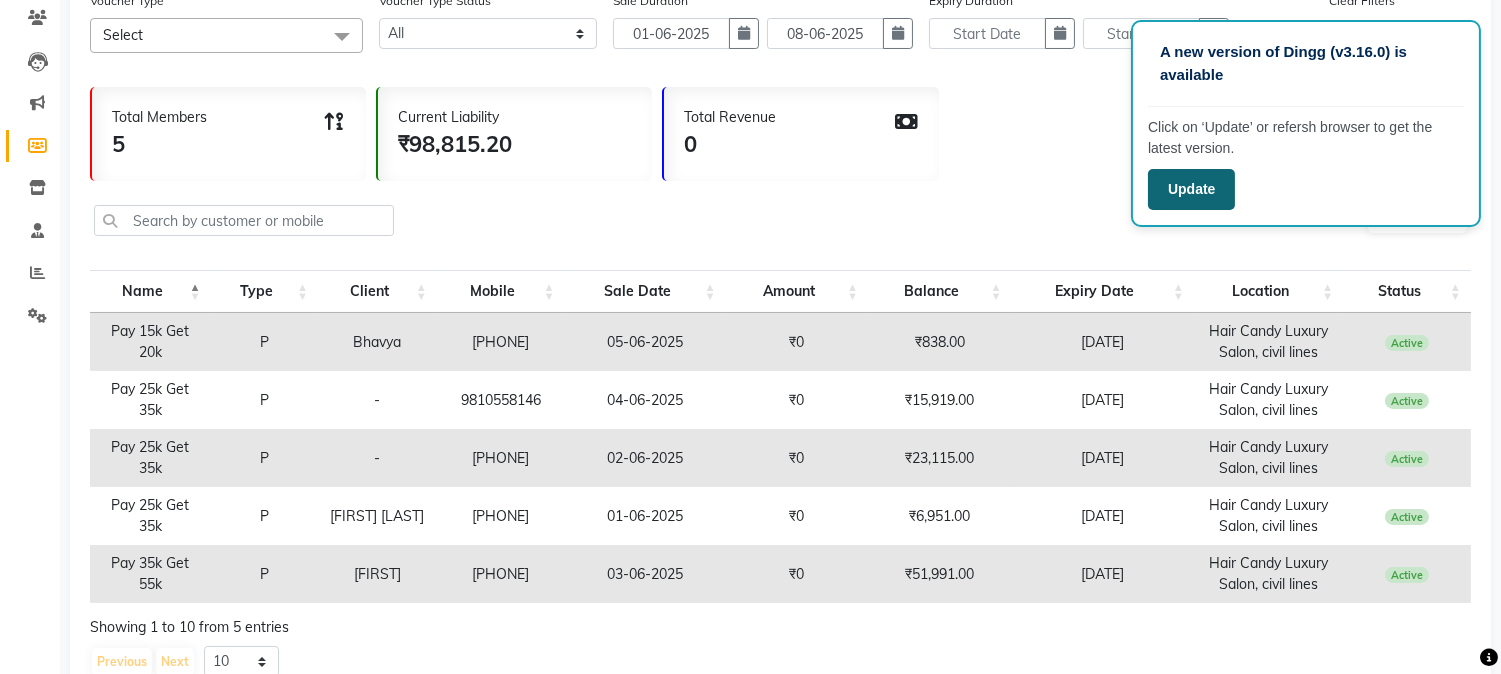 click on "Update" 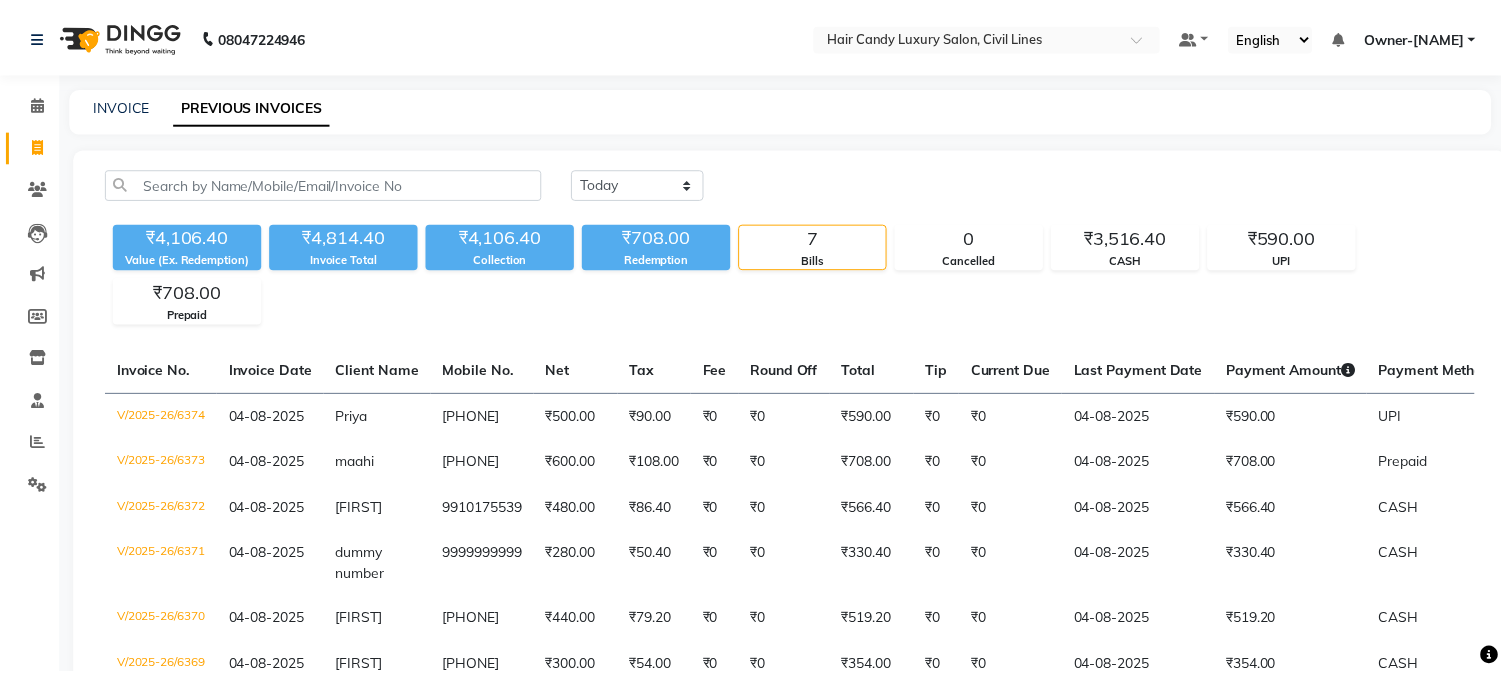 scroll, scrollTop: 0, scrollLeft: 0, axis: both 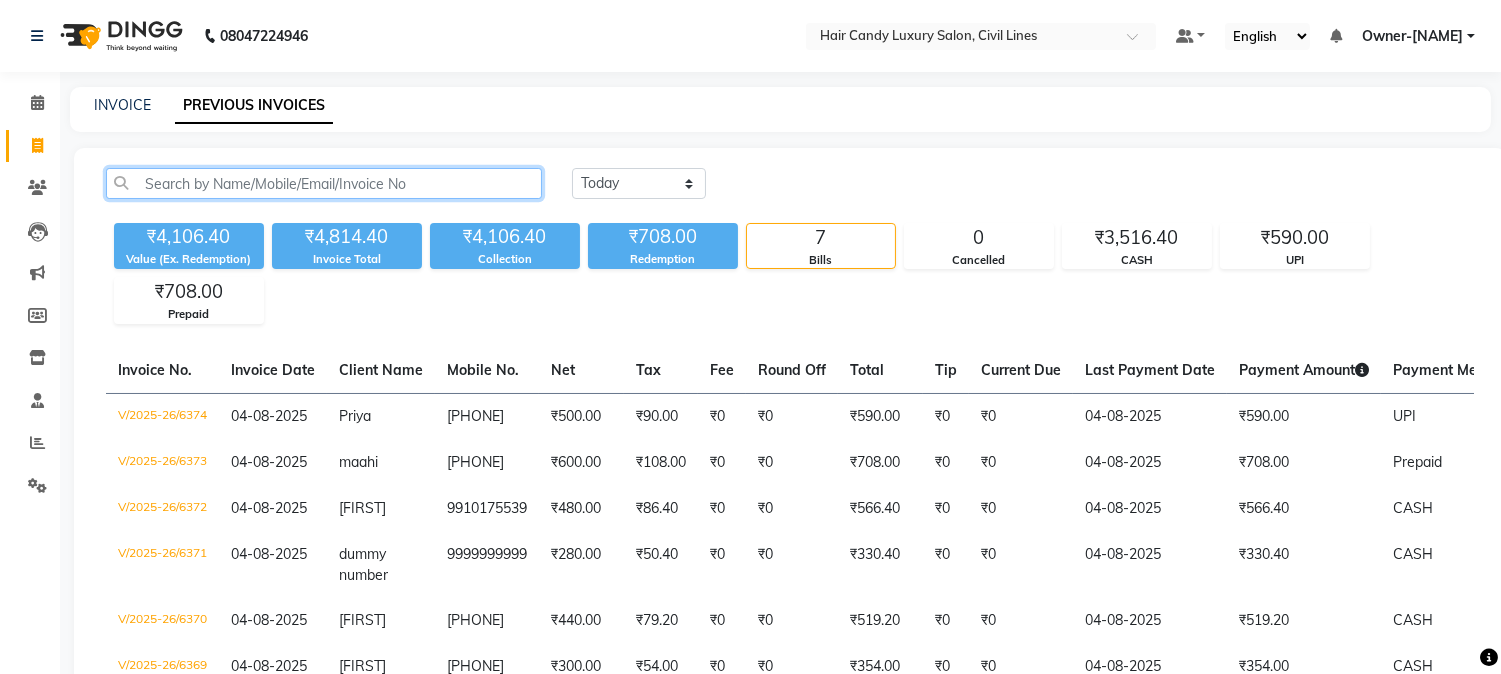 click 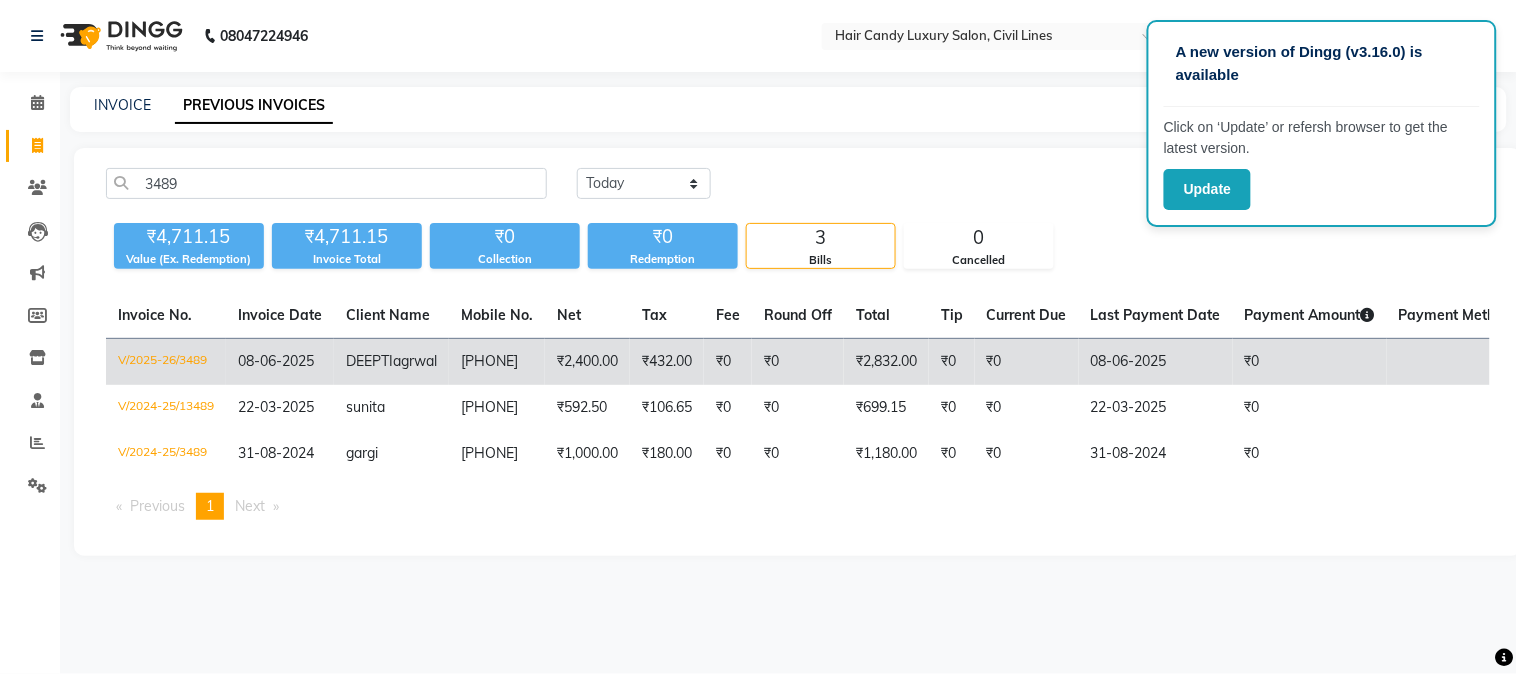 click on "DEEPTI" 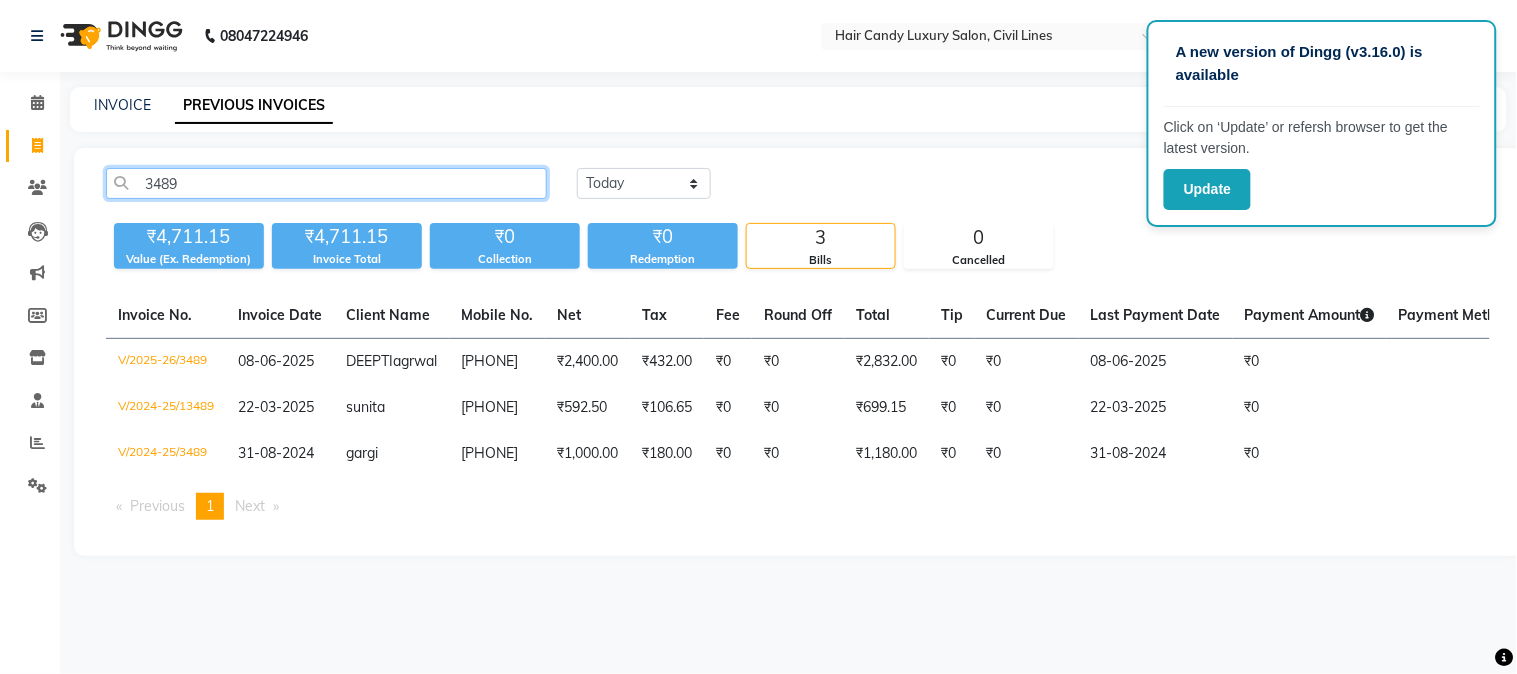 click on "3489" 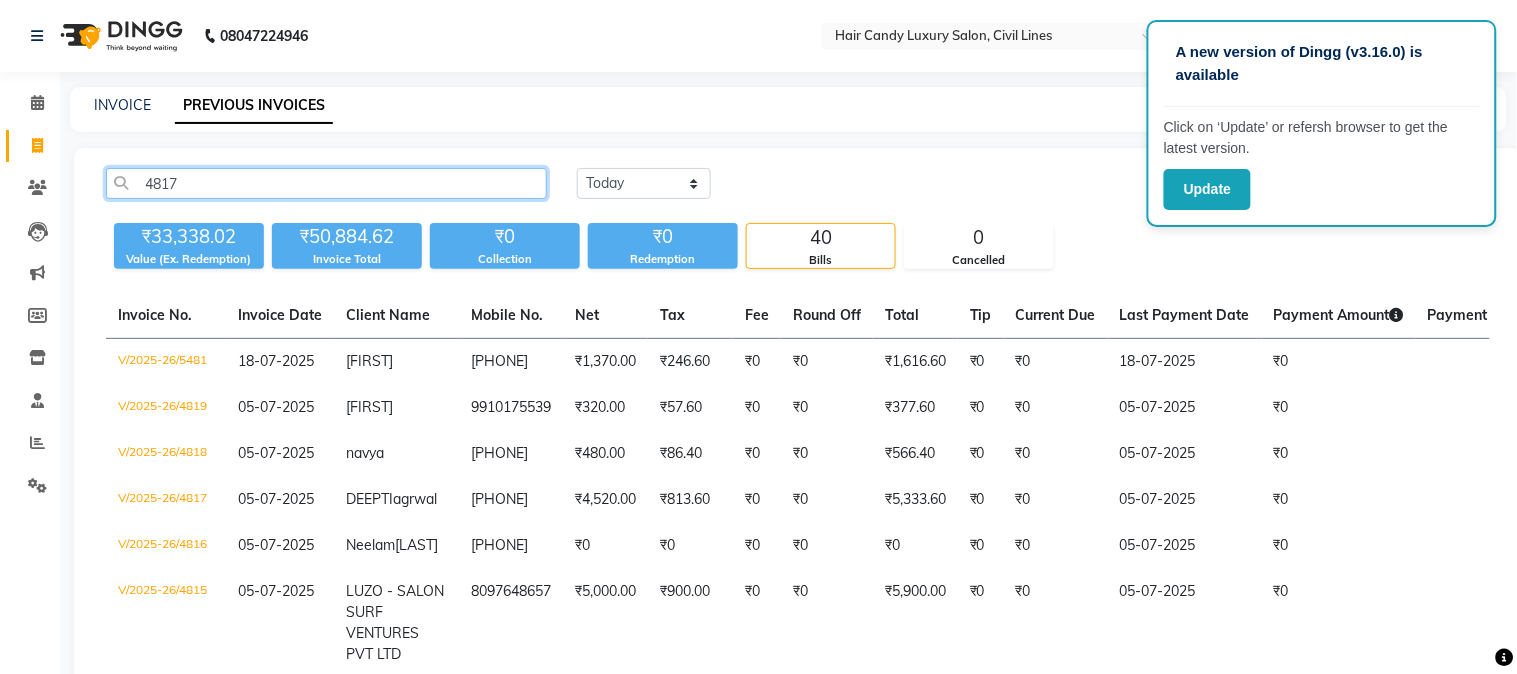 type on "4817" 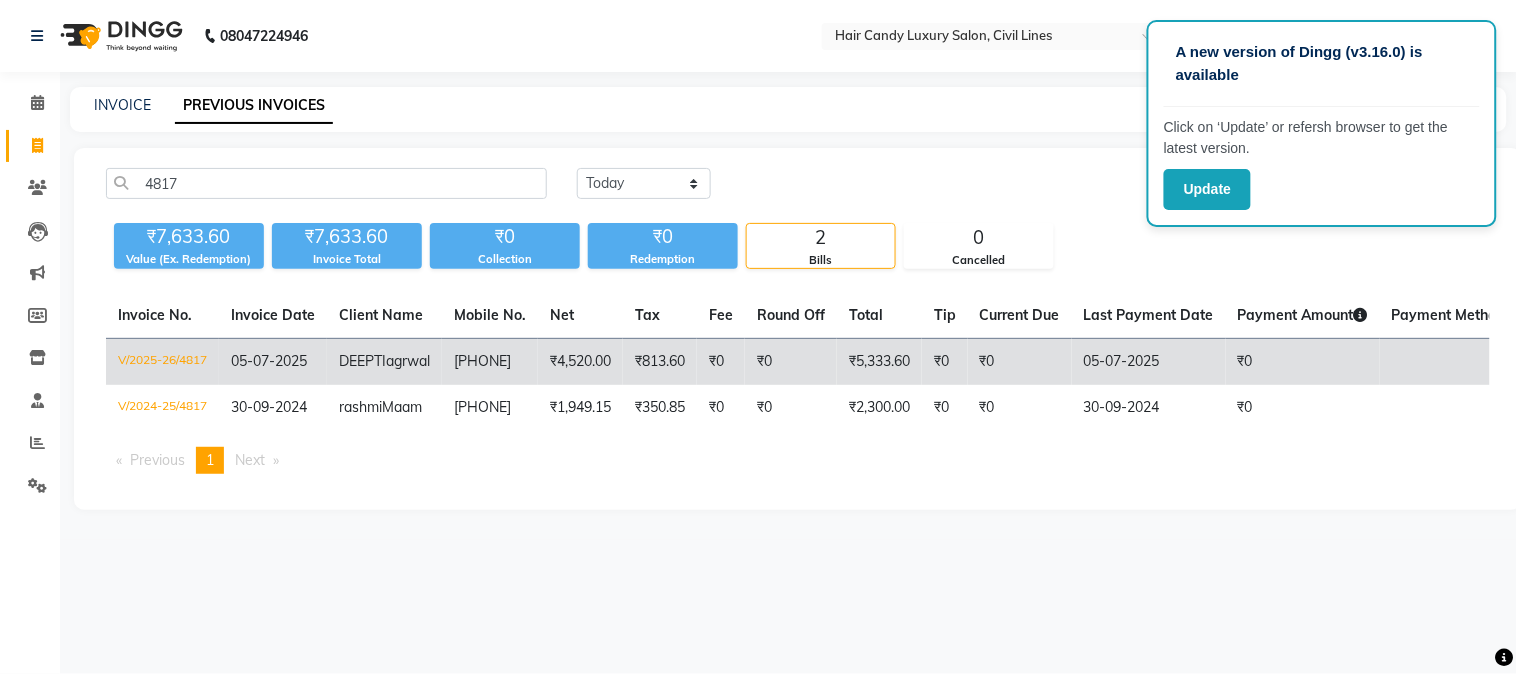 click on "05-07-2025" 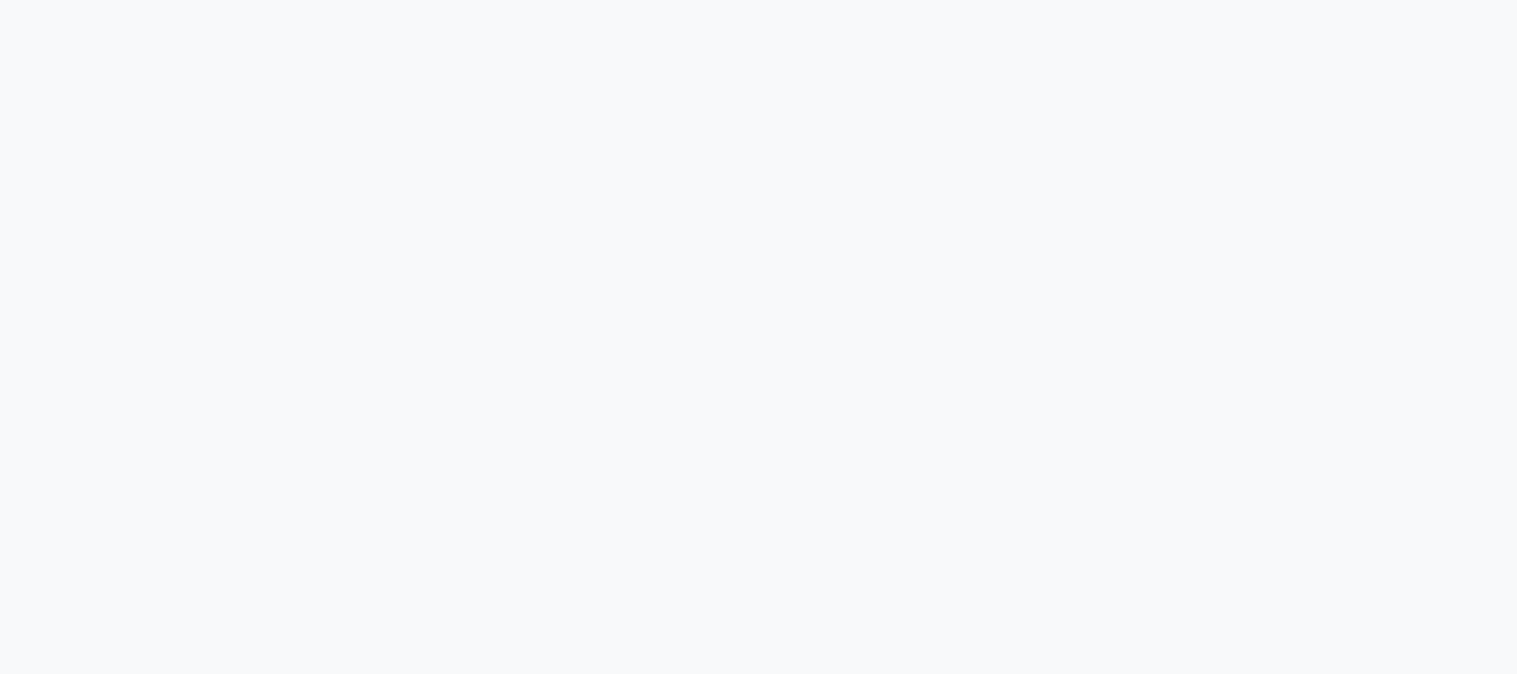 scroll, scrollTop: 0, scrollLeft: 0, axis: both 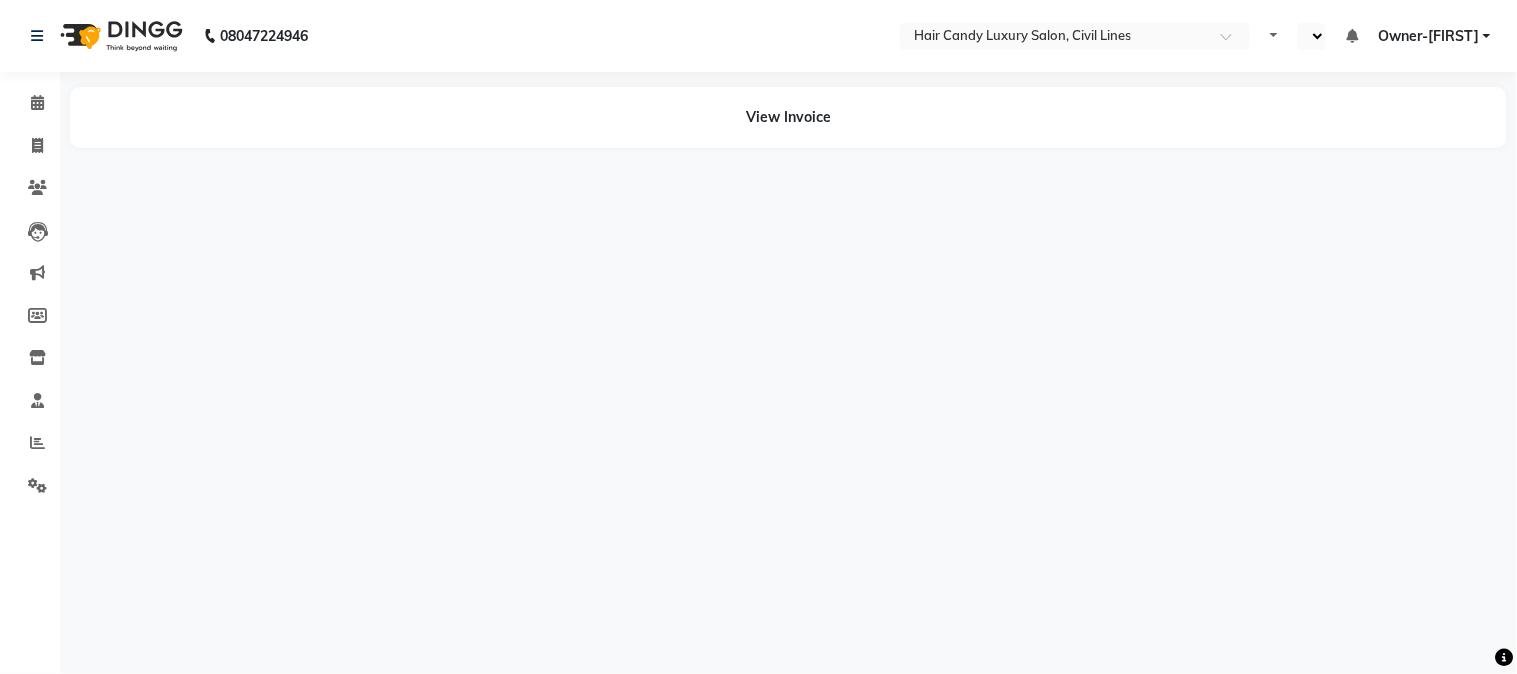 select on "en" 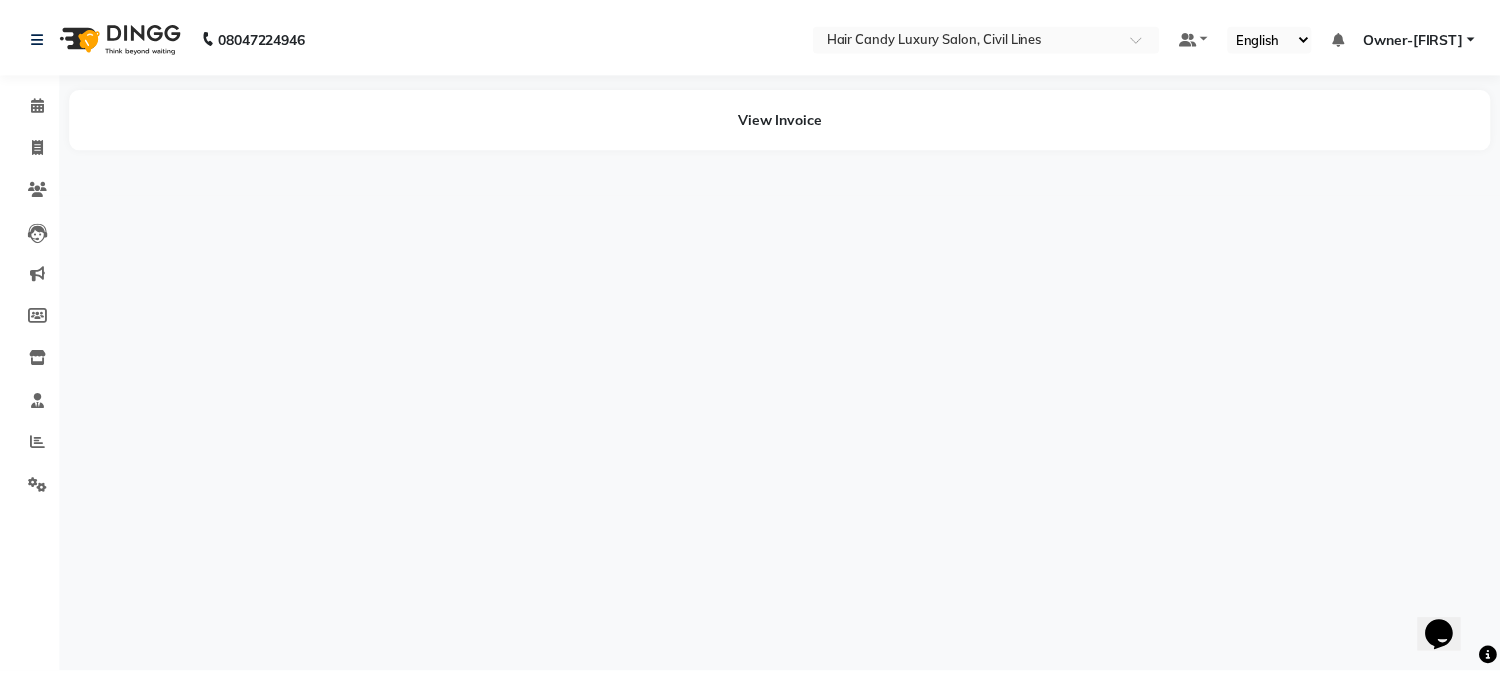 scroll, scrollTop: 0, scrollLeft: 0, axis: both 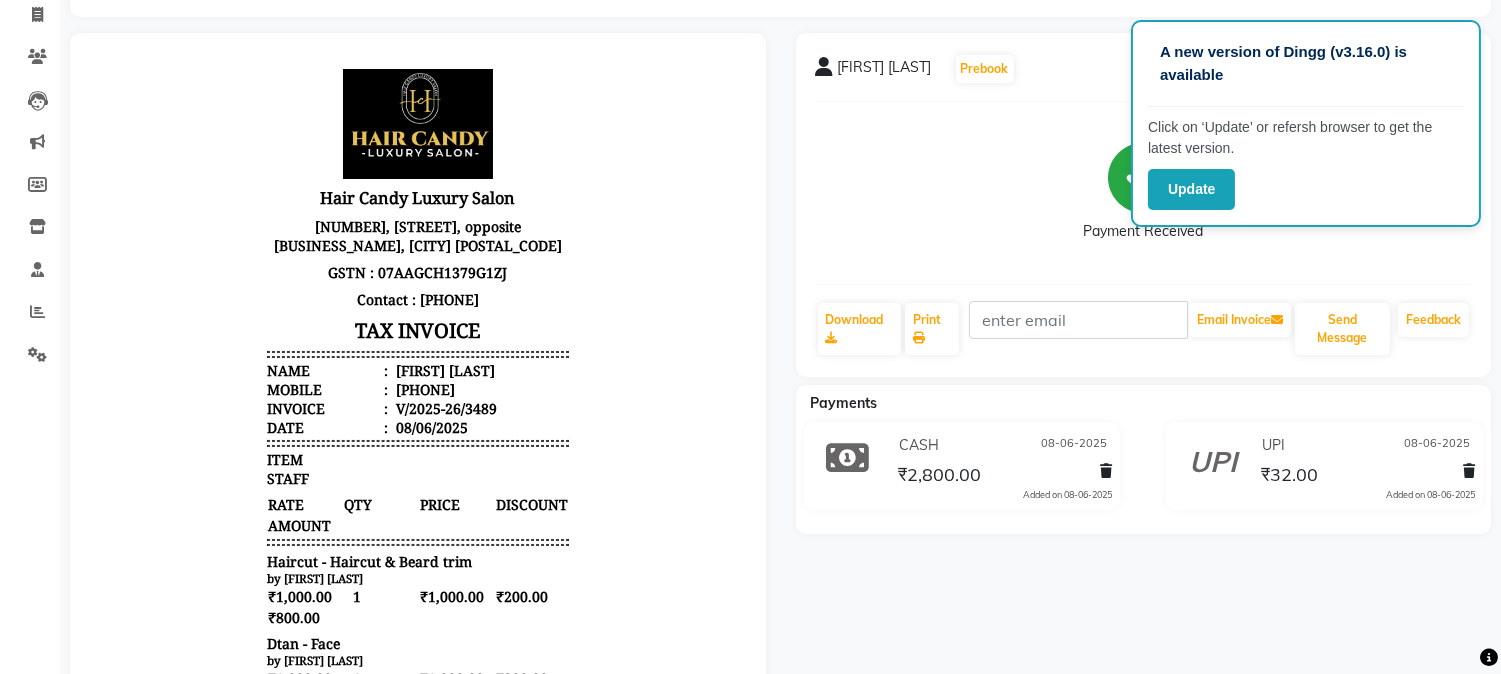 click on "919811111436" at bounding box center [423, 389] 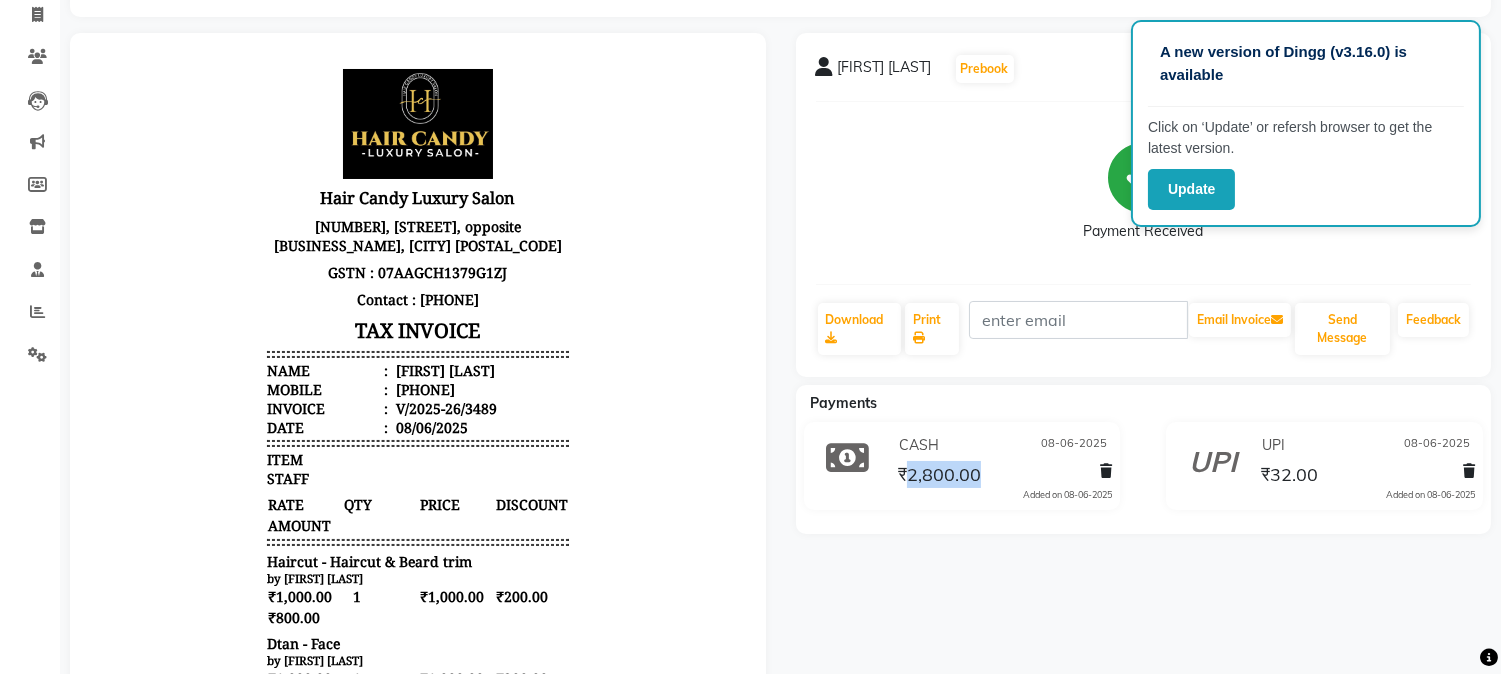 click on "₹2,800.00" 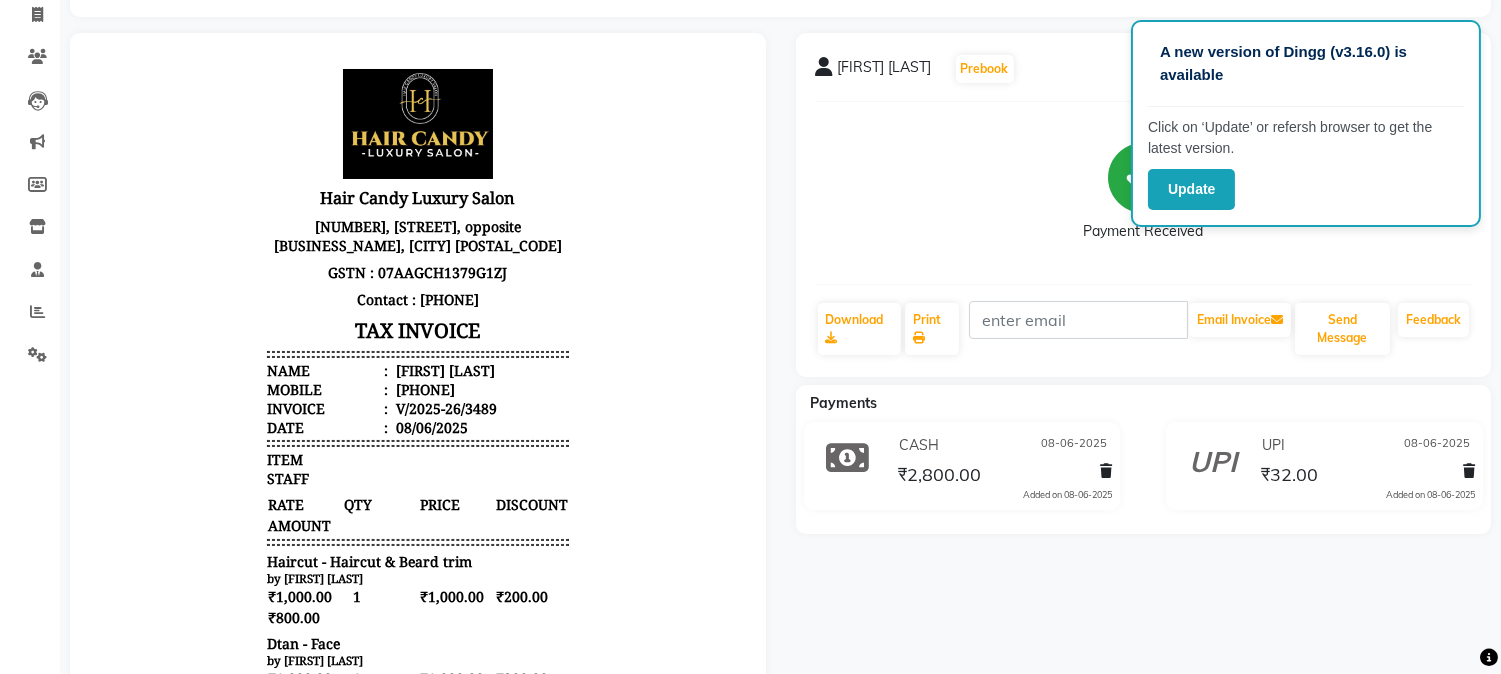 click on "₹32.00" 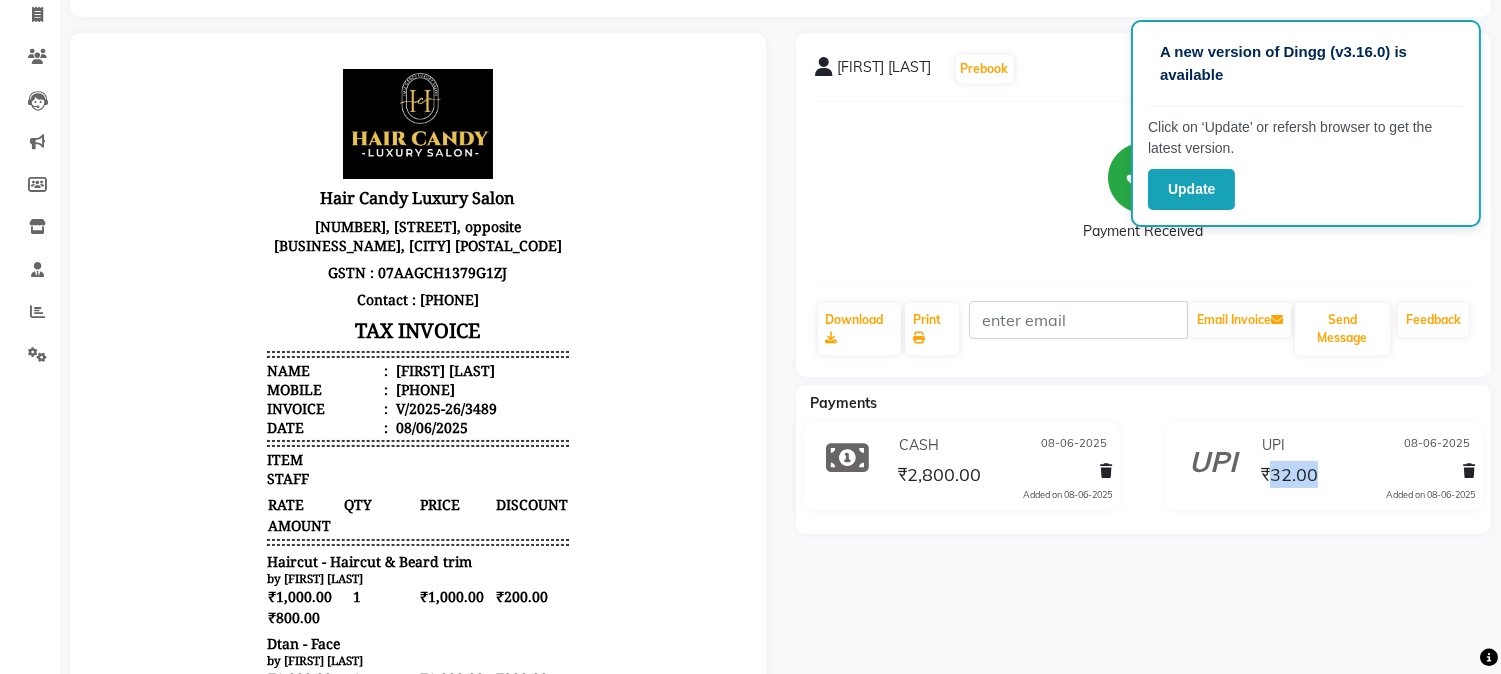 click on "₹32.00" 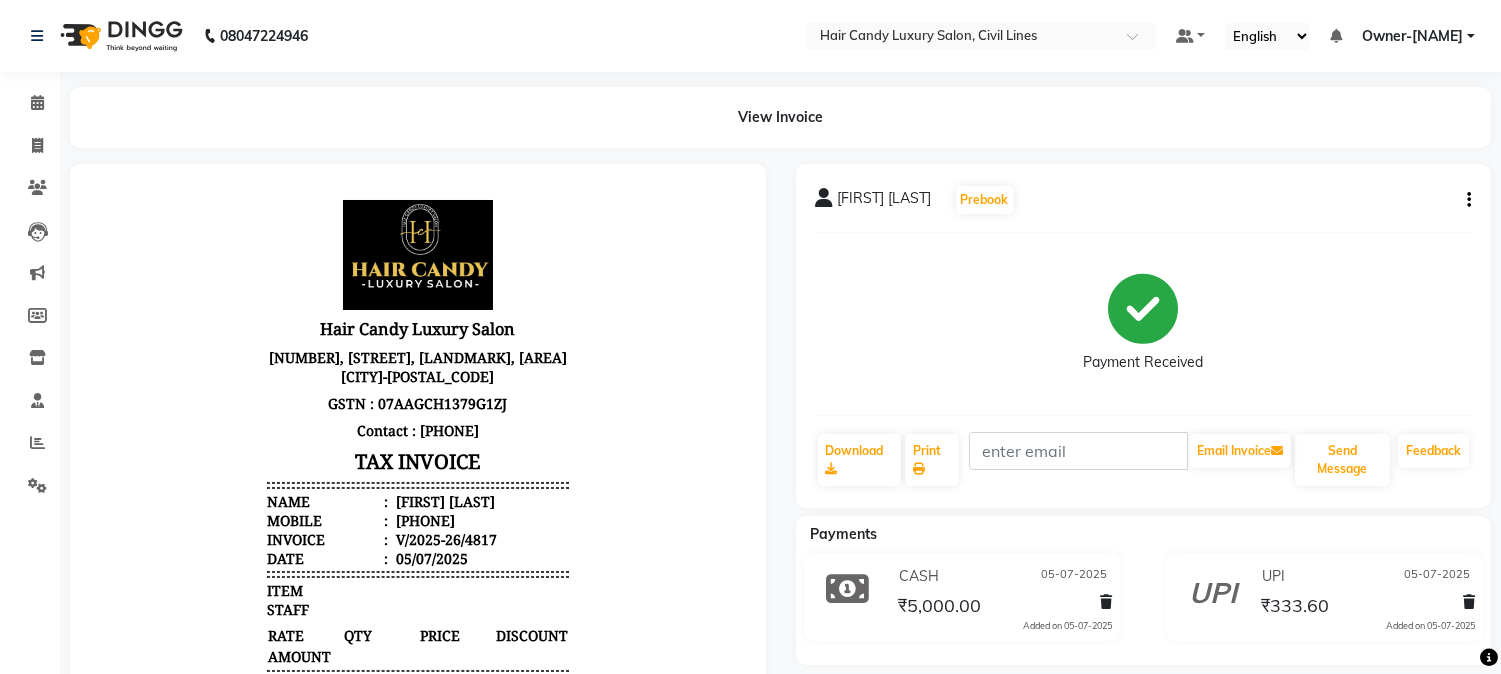 scroll, scrollTop: 0, scrollLeft: 0, axis: both 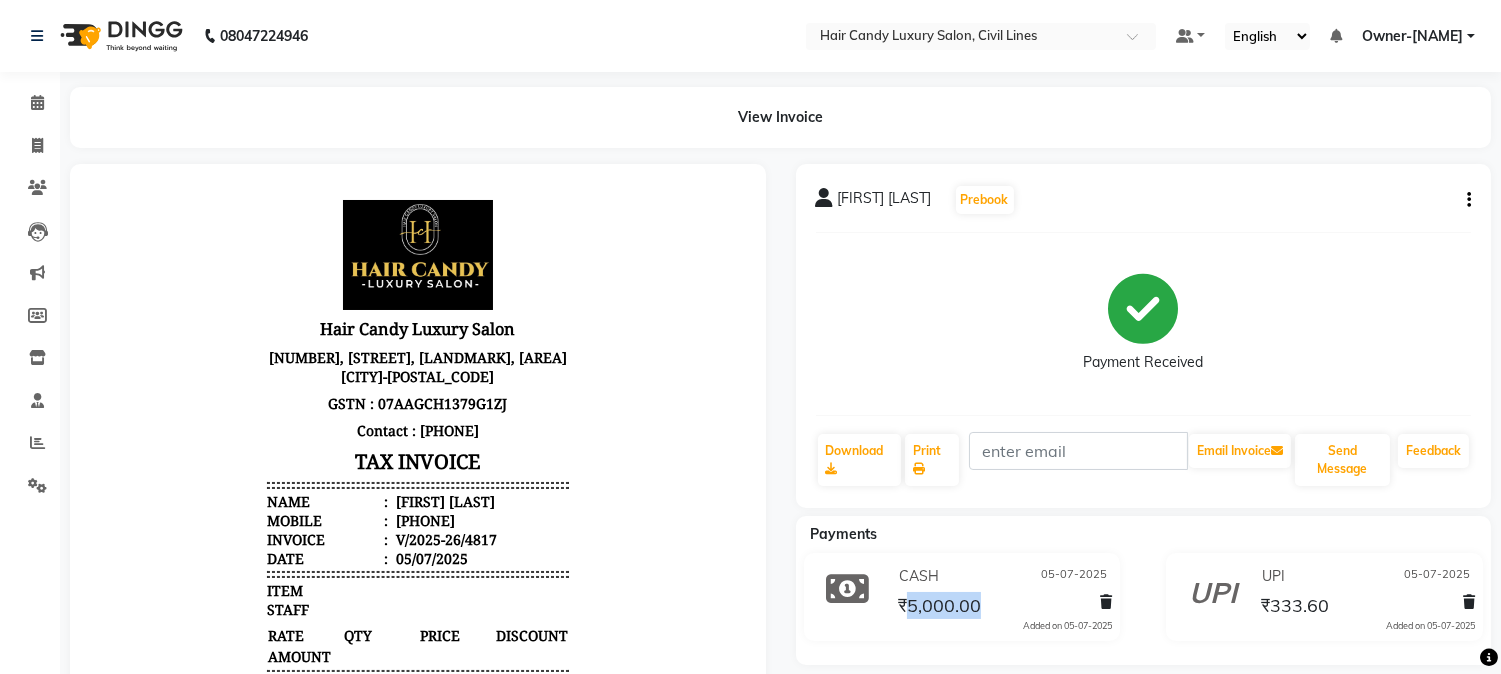 click on "₹5,000.00" 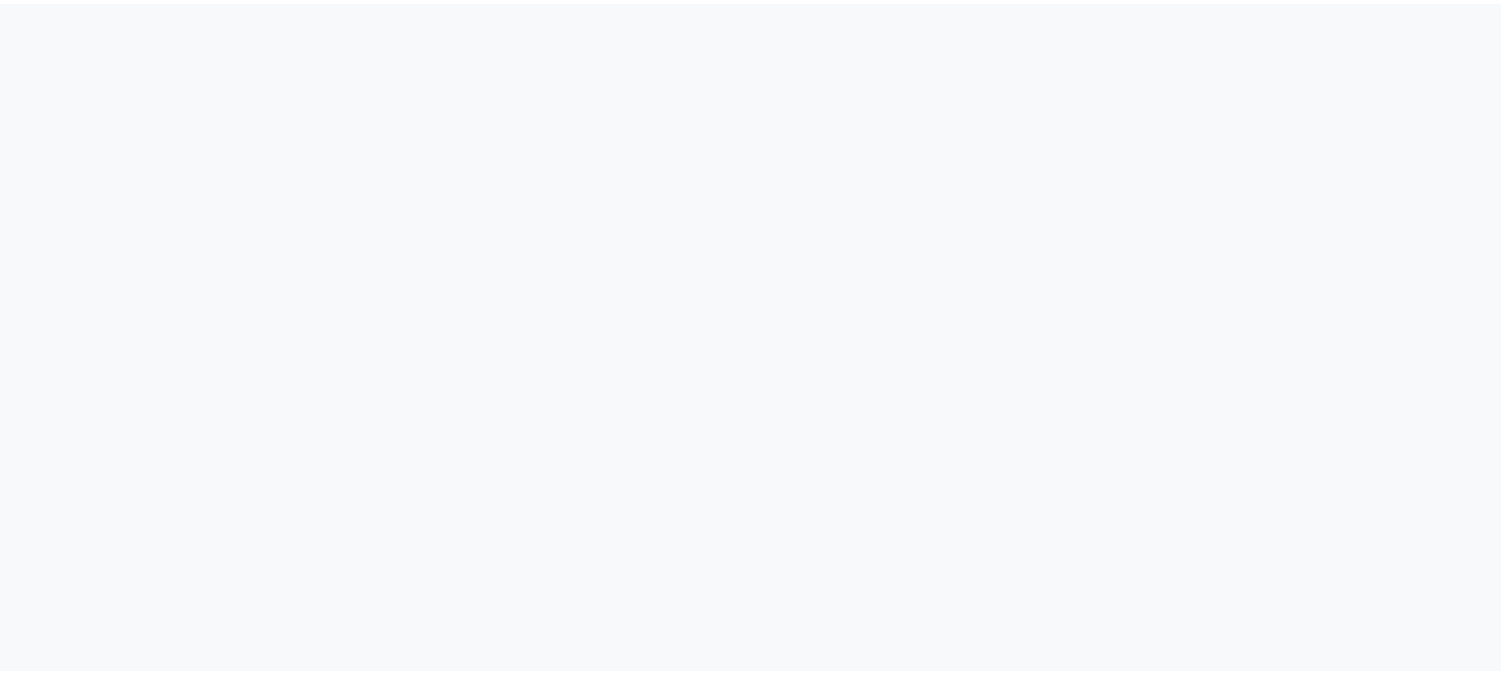 scroll, scrollTop: 0, scrollLeft: 0, axis: both 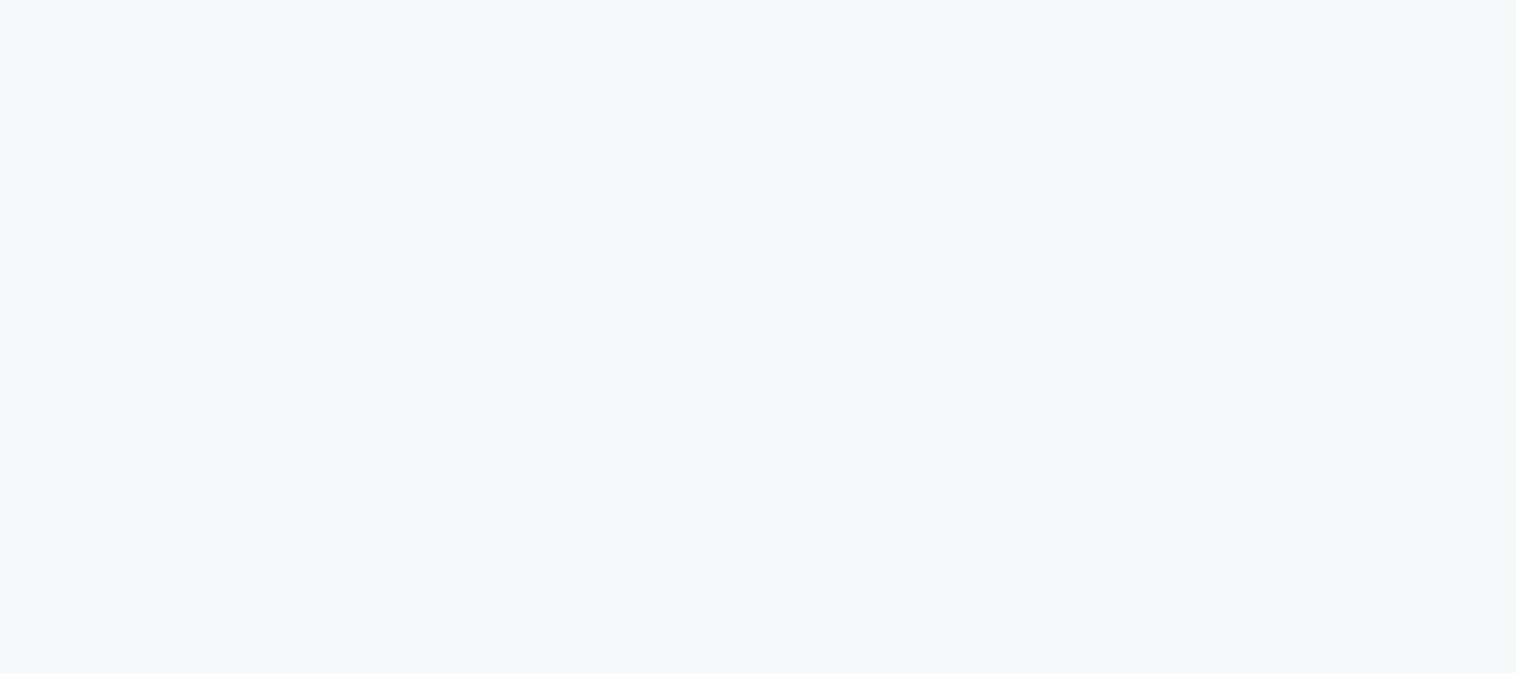 select 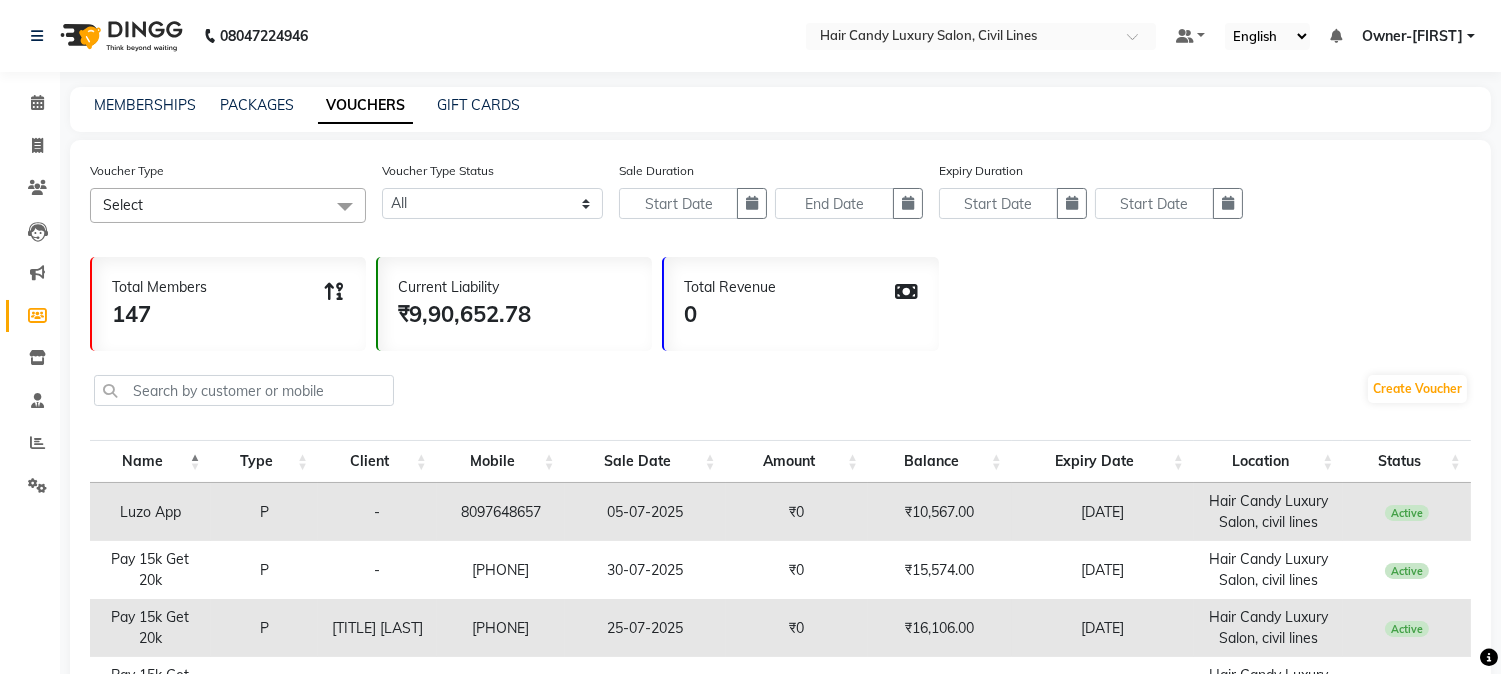 scroll, scrollTop: 0, scrollLeft: 0, axis: both 